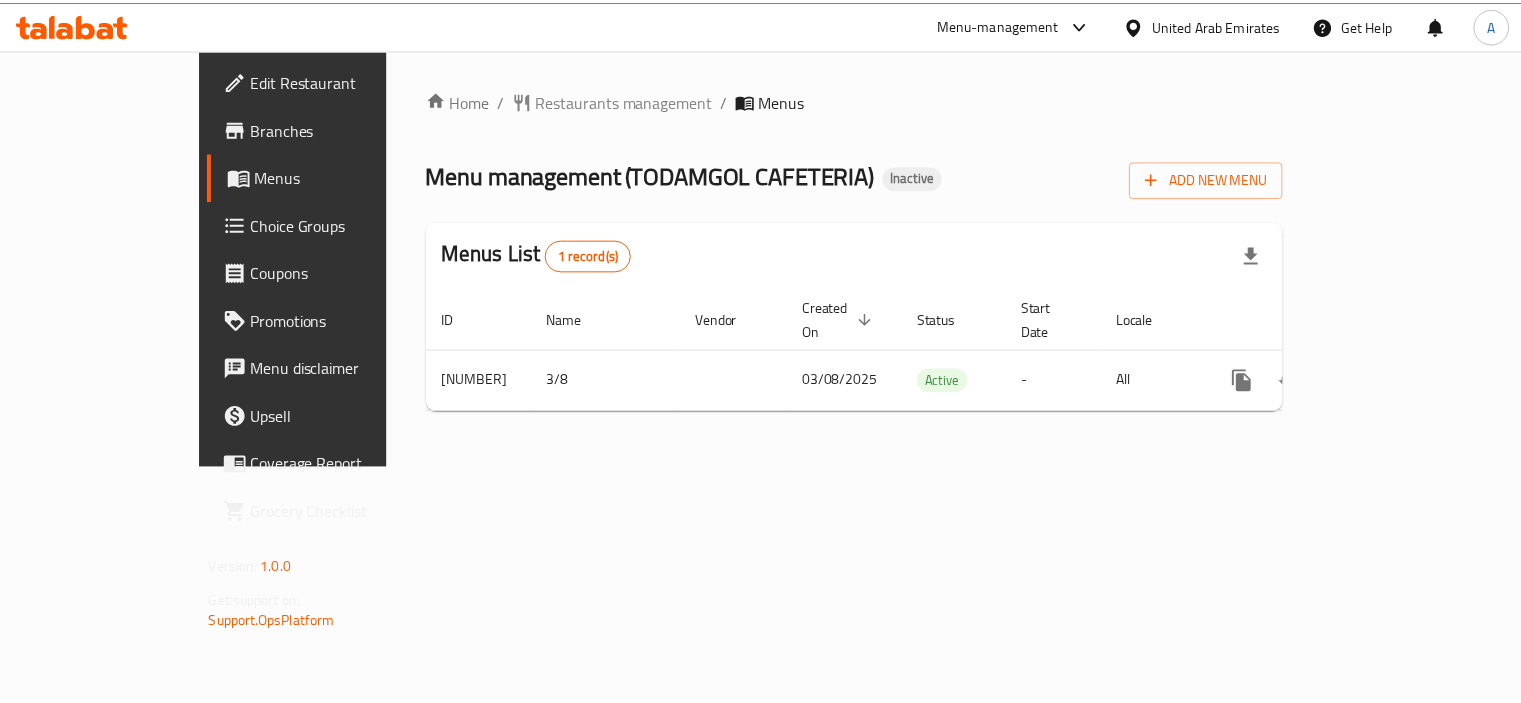 scroll, scrollTop: 0, scrollLeft: 0, axis: both 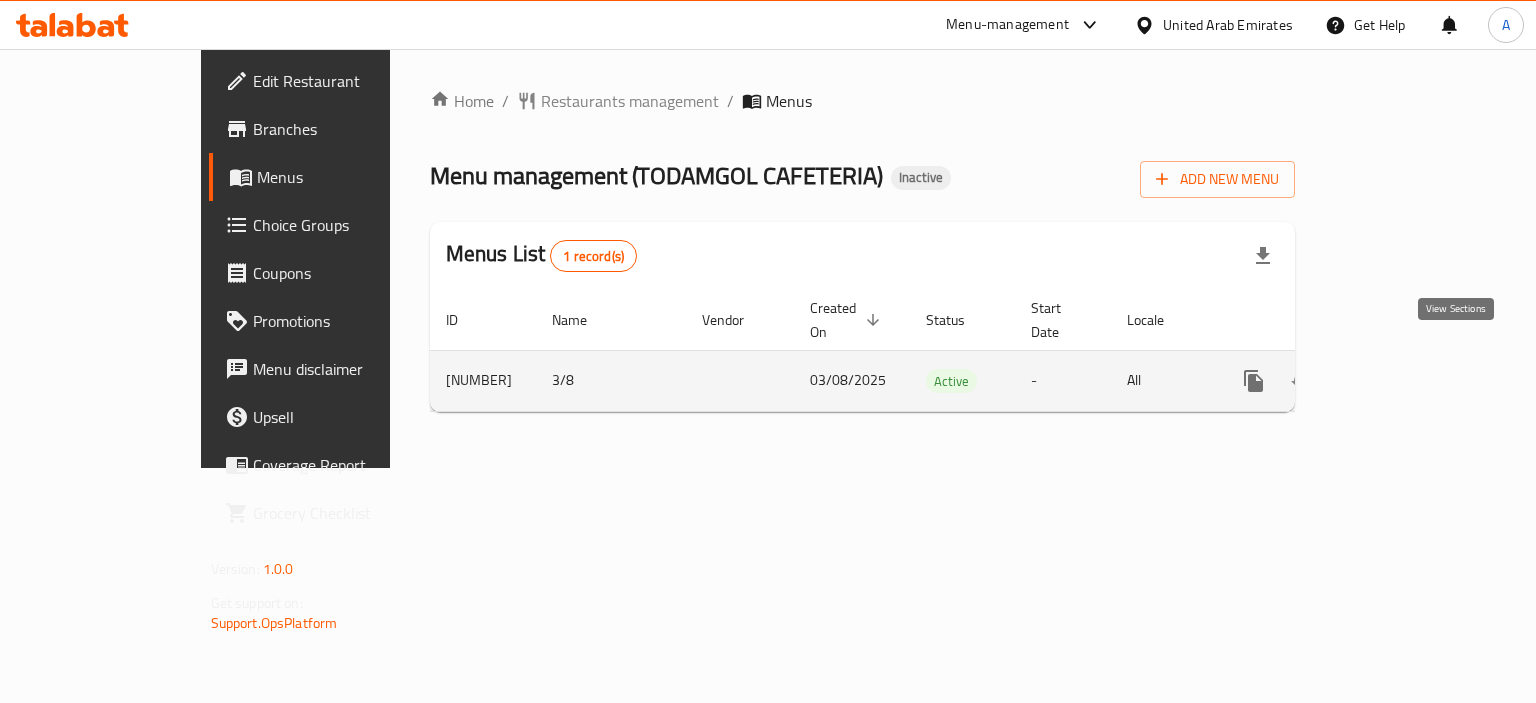 click 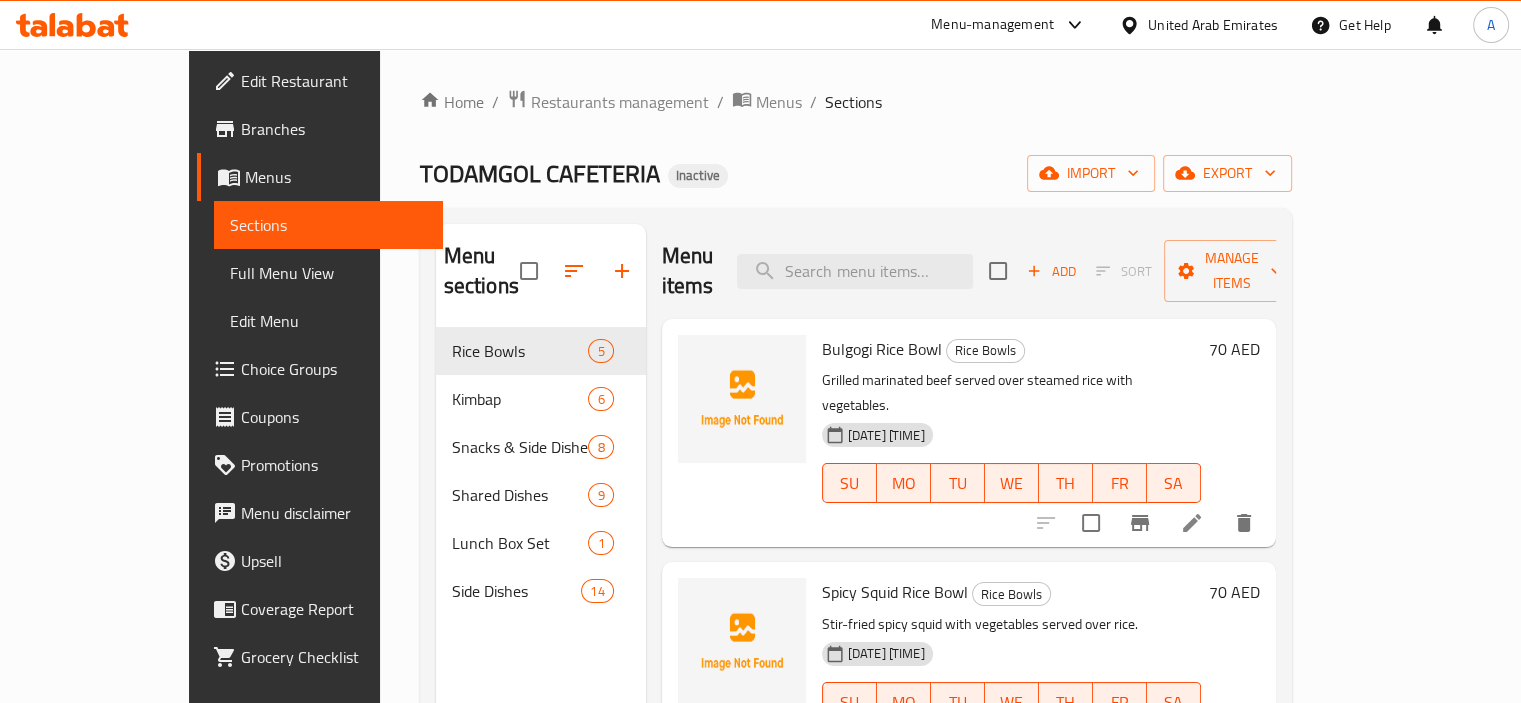 click on "Full Menu View" at bounding box center (328, 273) 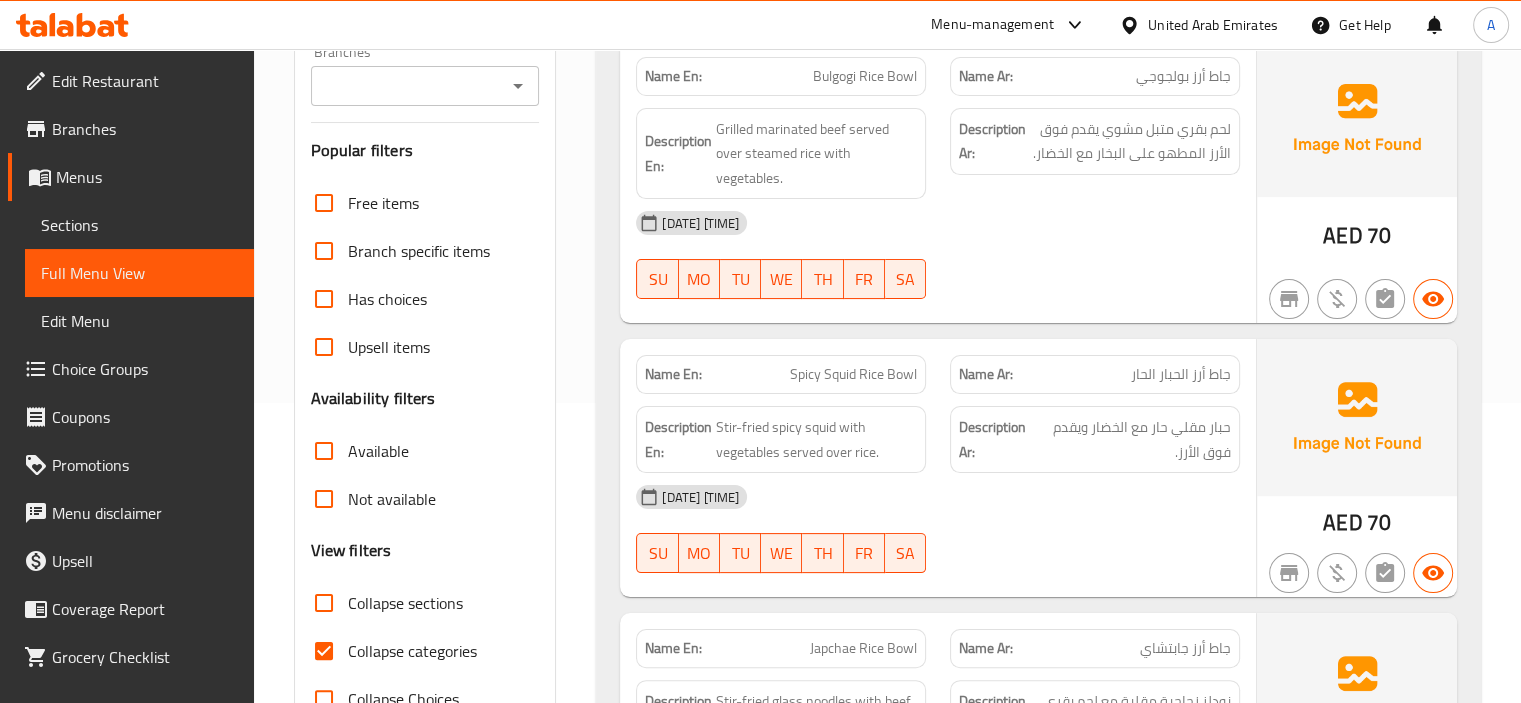 scroll, scrollTop: 400, scrollLeft: 0, axis: vertical 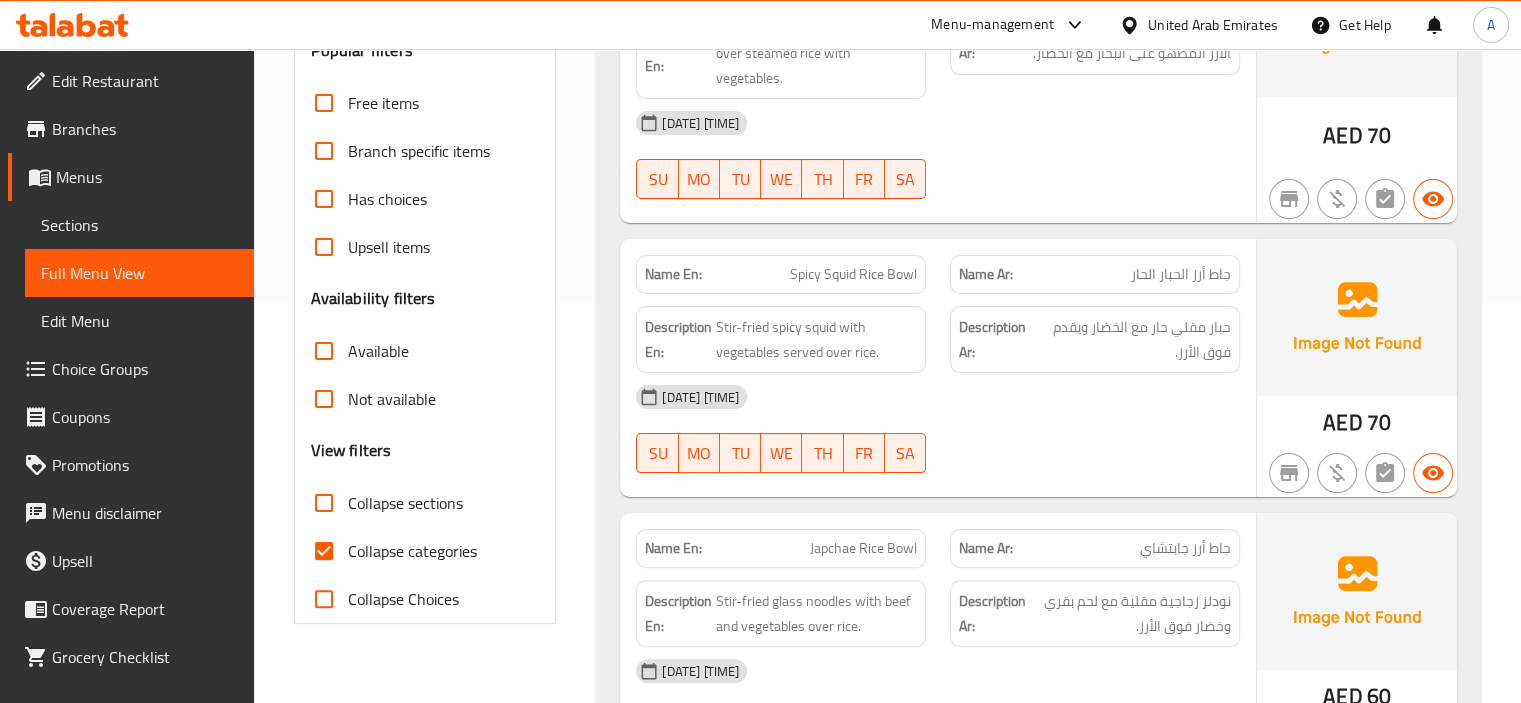 click on "Collapse categories" at bounding box center [412, 551] 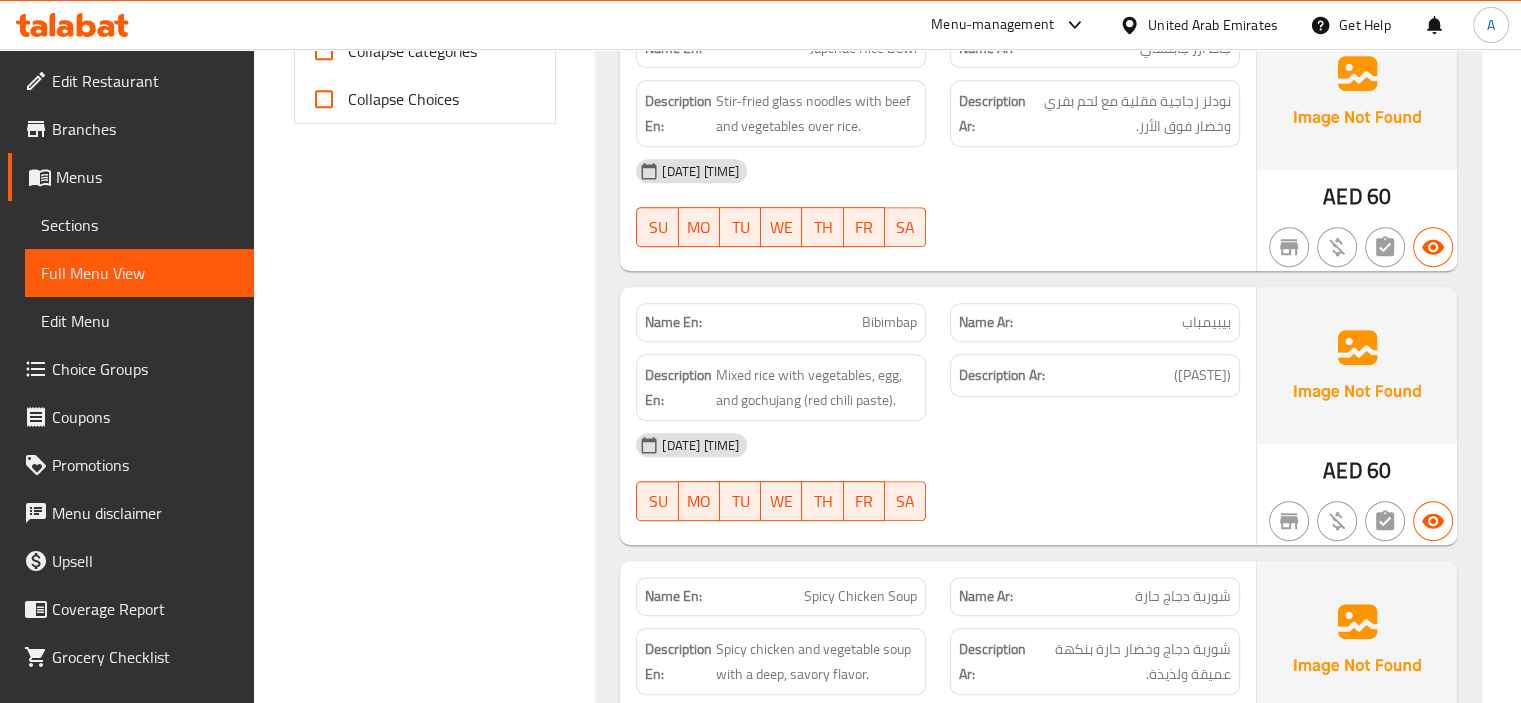 scroll, scrollTop: 1000, scrollLeft: 0, axis: vertical 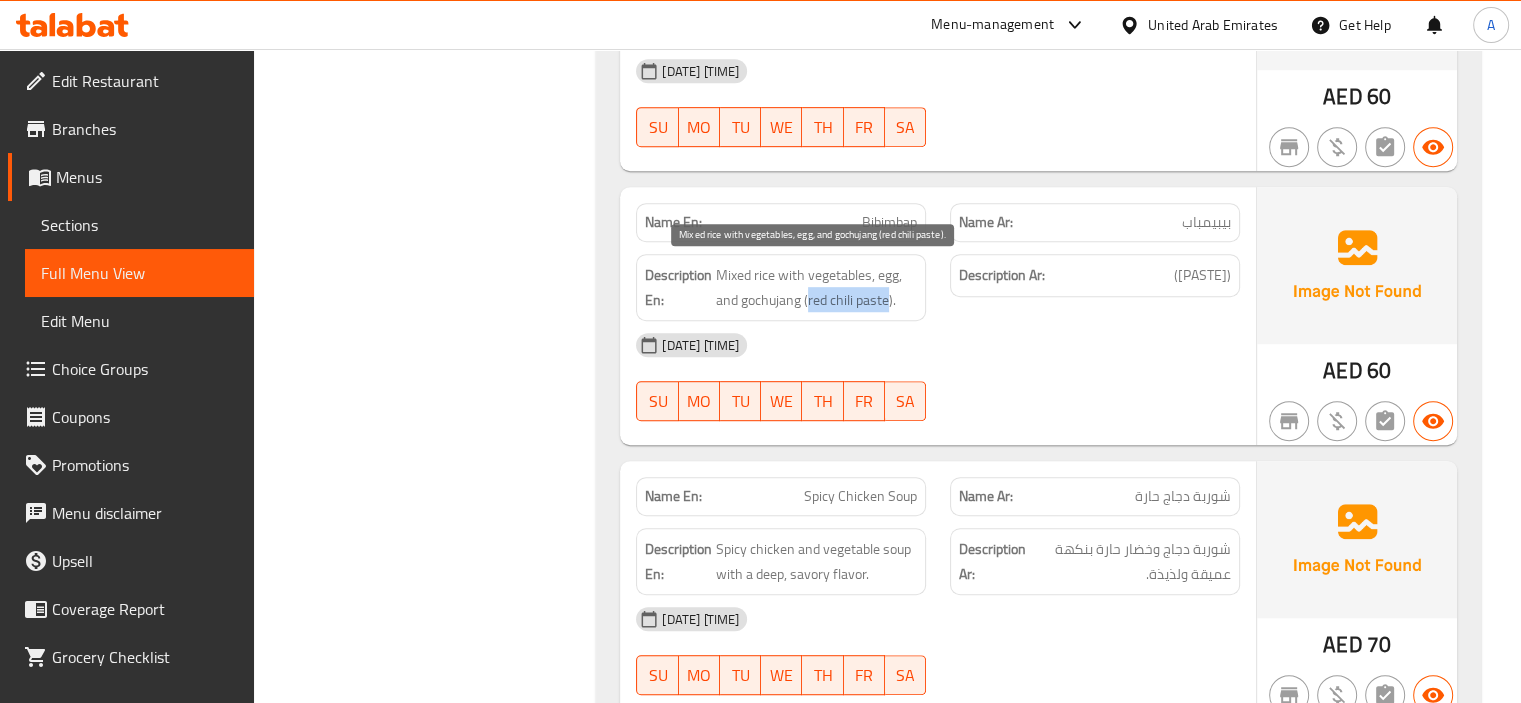 drag, startPoint x: 808, startPoint y: 297, endPoint x: 888, endPoint y: 307, distance: 80.622574 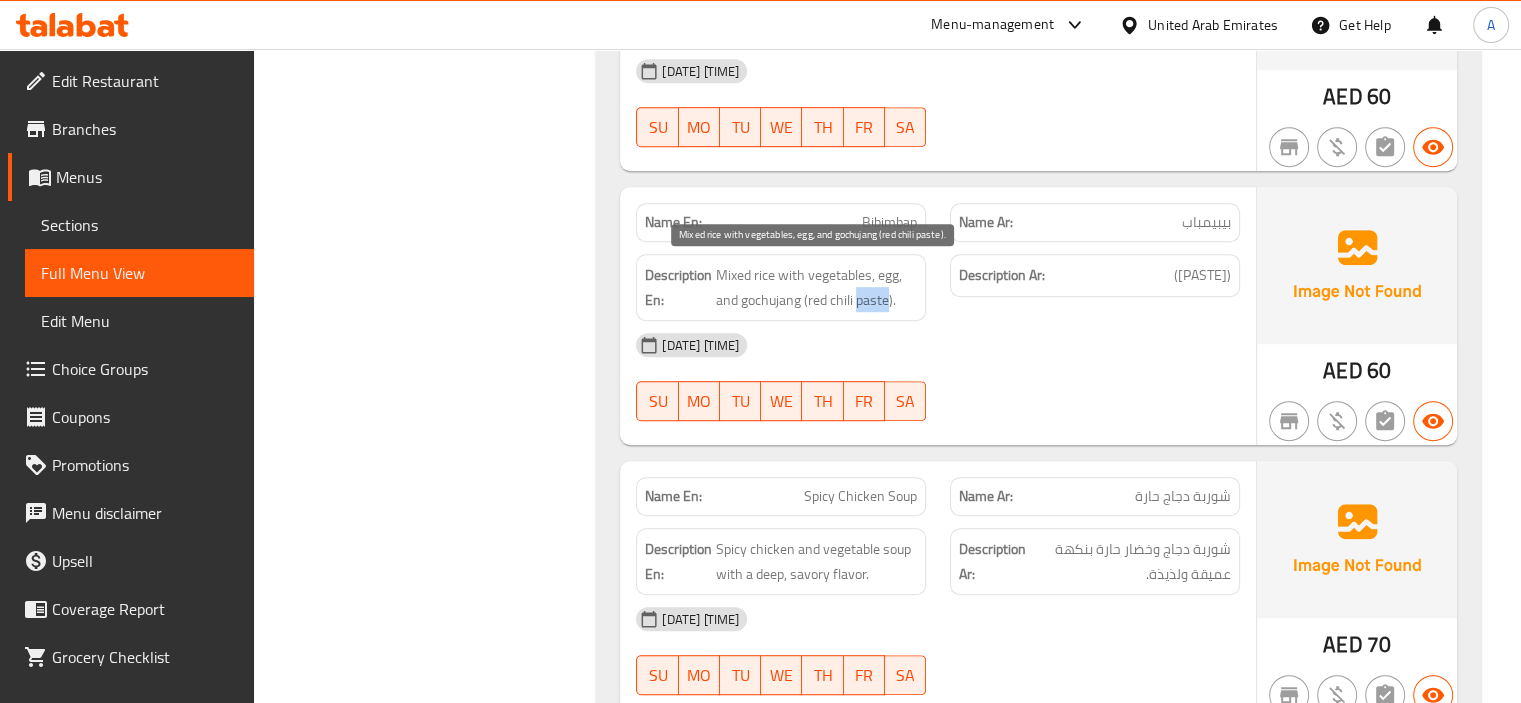 click on "Mixed rice with vegetables, egg, and gochujang (red chili paste)." at bounding box center (816, 287) 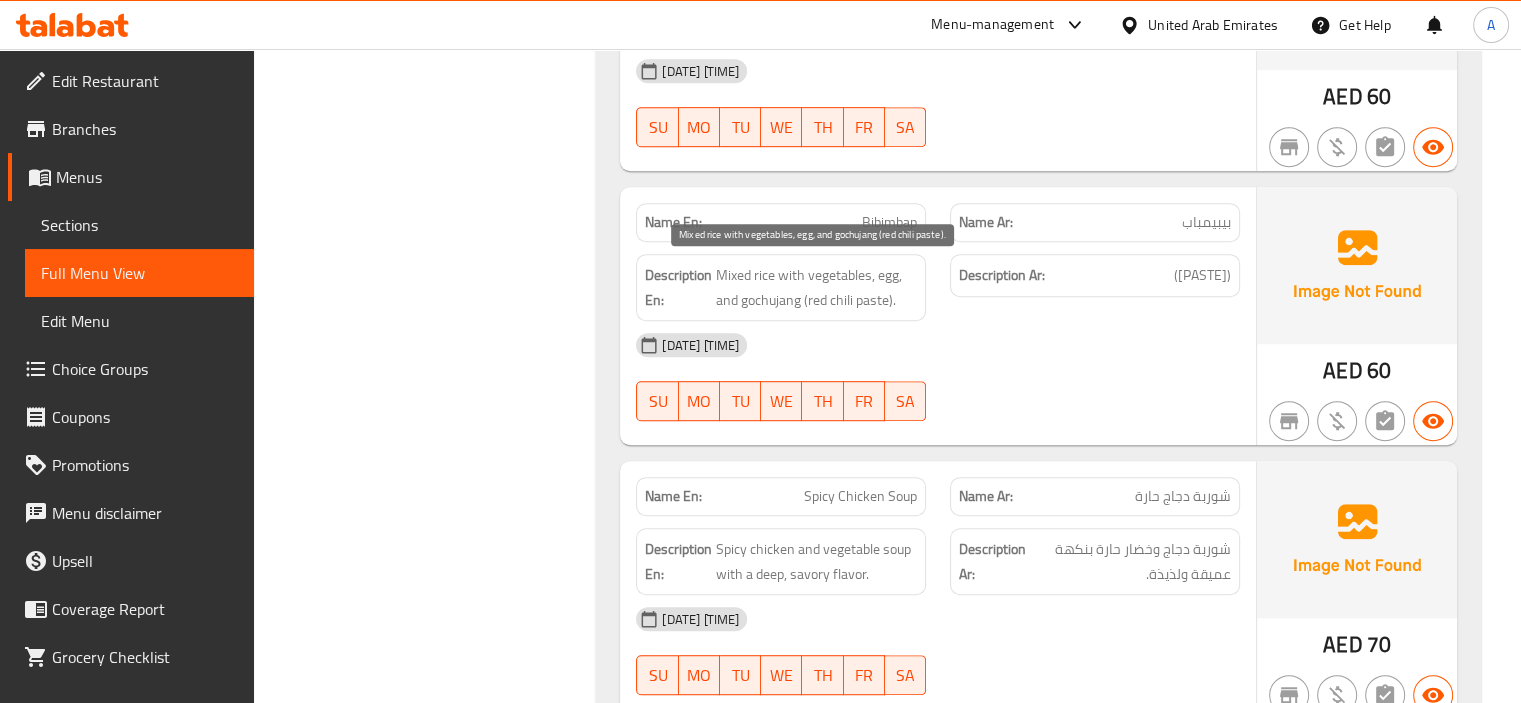 click on "Mixed rice with vegetables, egg, and gochujang (red chili paste)." at bounding box center (816, 287) 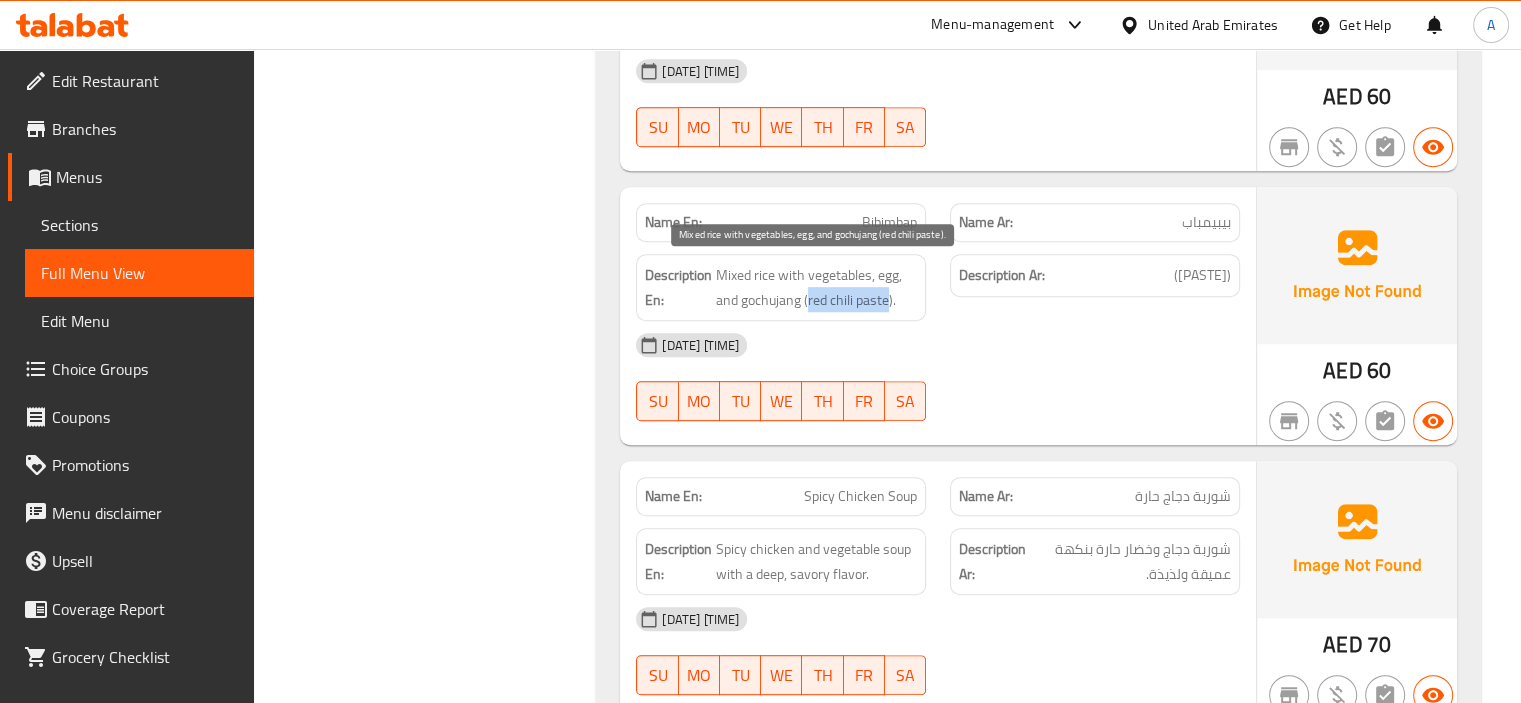 drag, startPoint x: 808, startPoint y: 293, endPoint x: 890, endPoint y: 303, distance: 82.607506 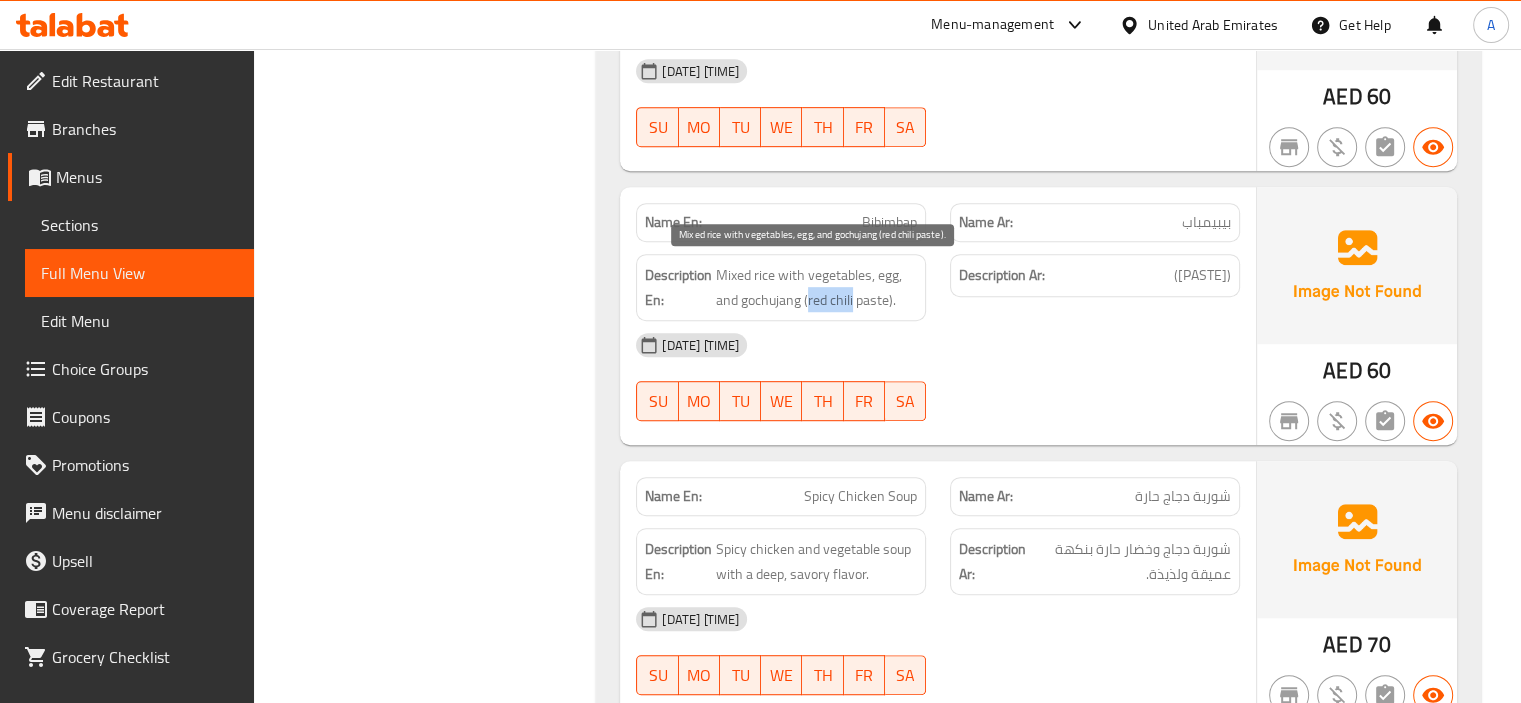 drag, startPoint x: 807, startPoint y: 296, endPoint x: 853, endPoint y: 305, distance: 46.872166 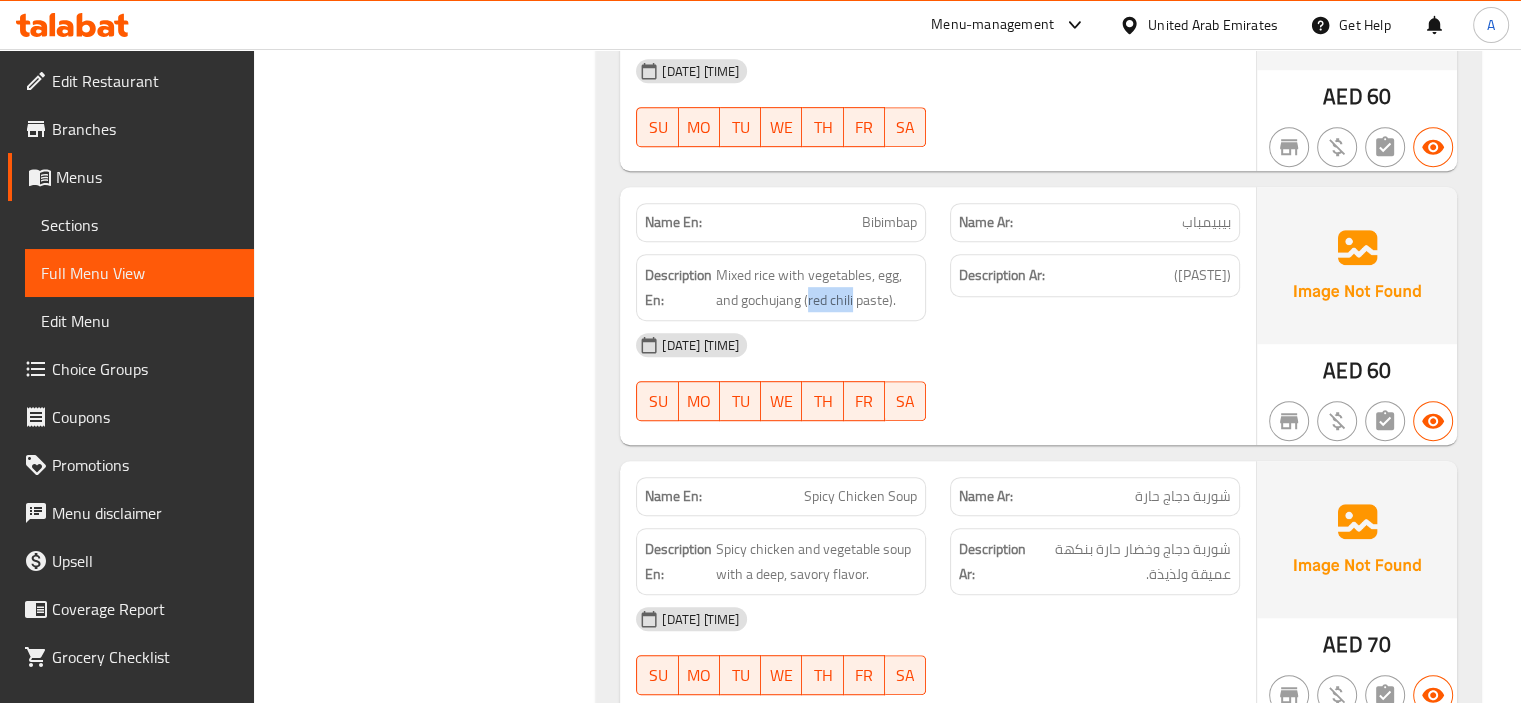 copy on "red chili" 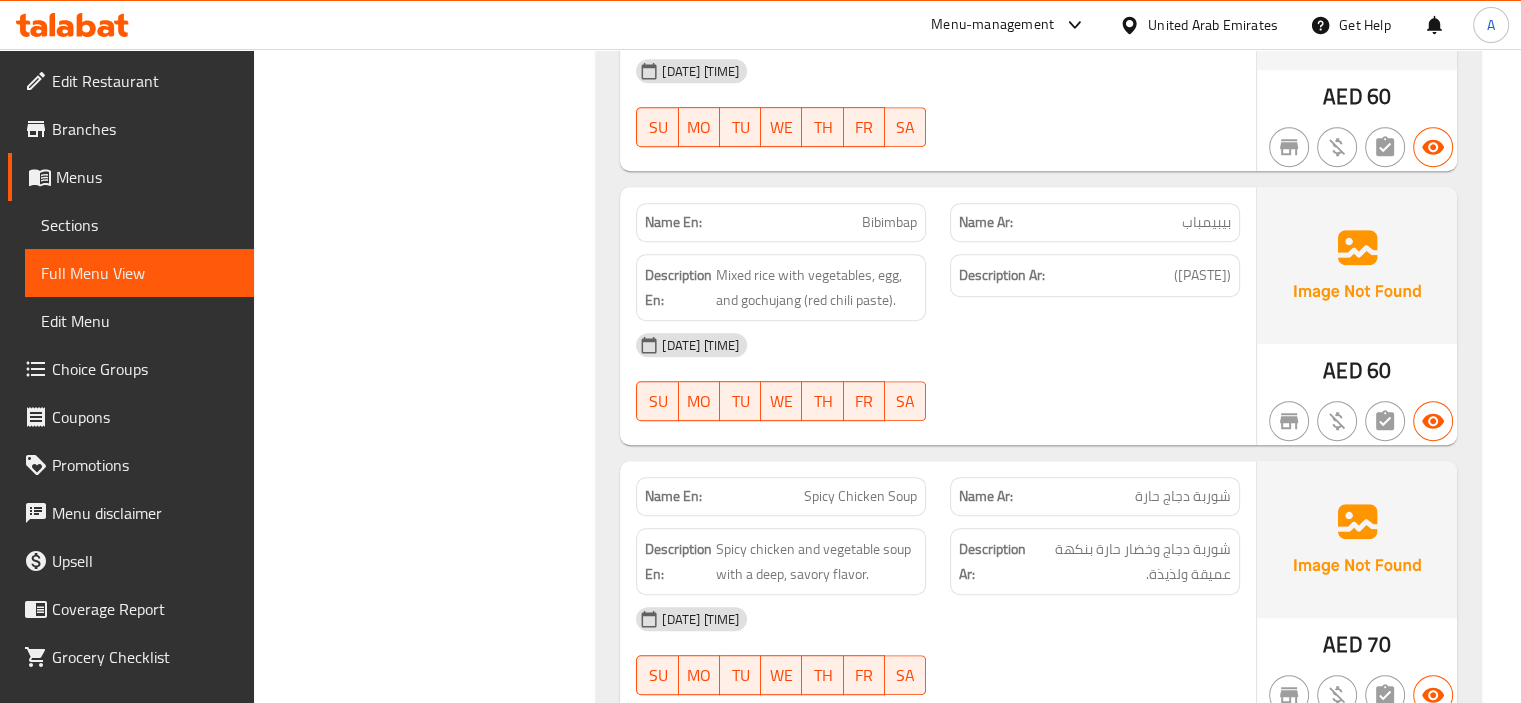 click on "Filter Branches Branches Popular filters Free items Branch specific items Has choices Upsell items Availability filters Available Not available View filters Collapse sections Collapse categories Collapse Choices" at bounding box center (433, 5544) 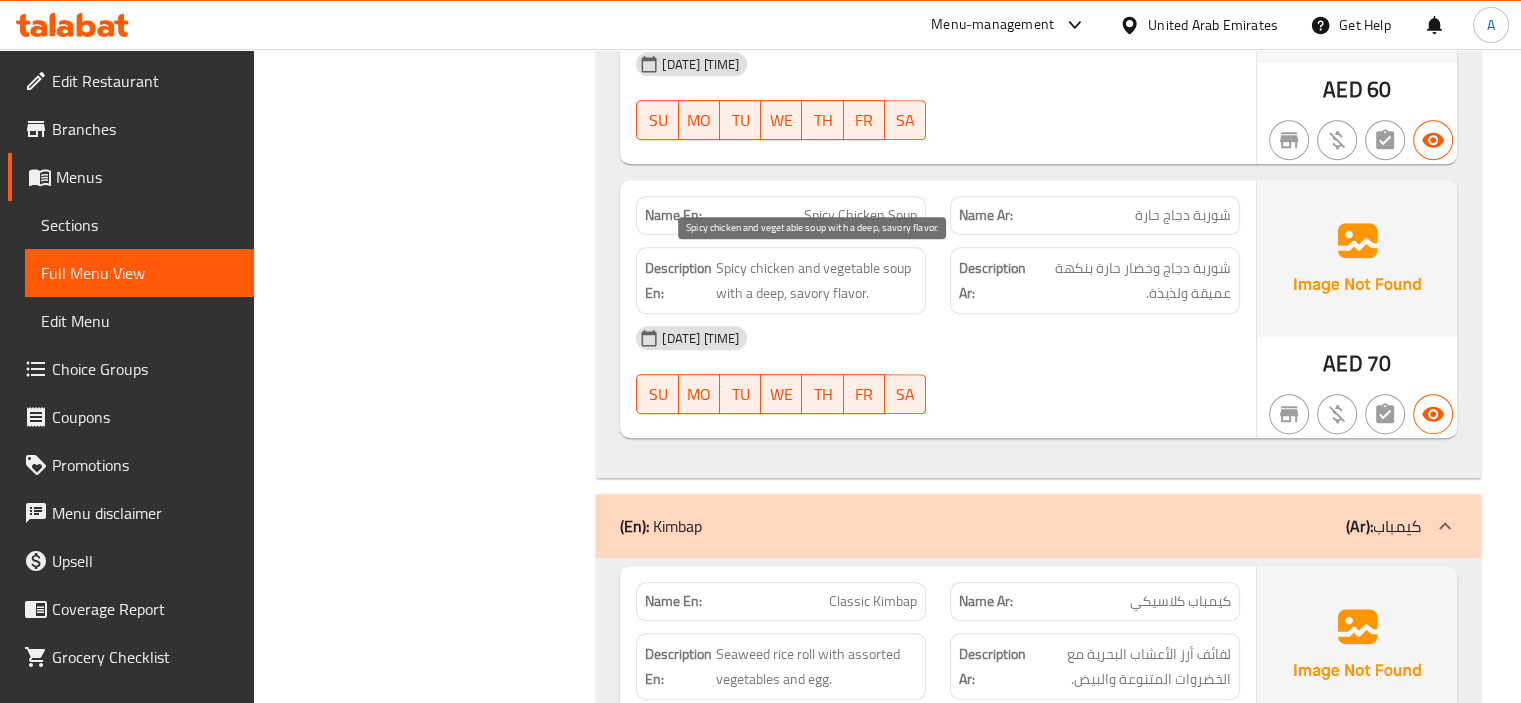 scroll, scrollTop: 1300, scrollLeft: 0, axis: vertical 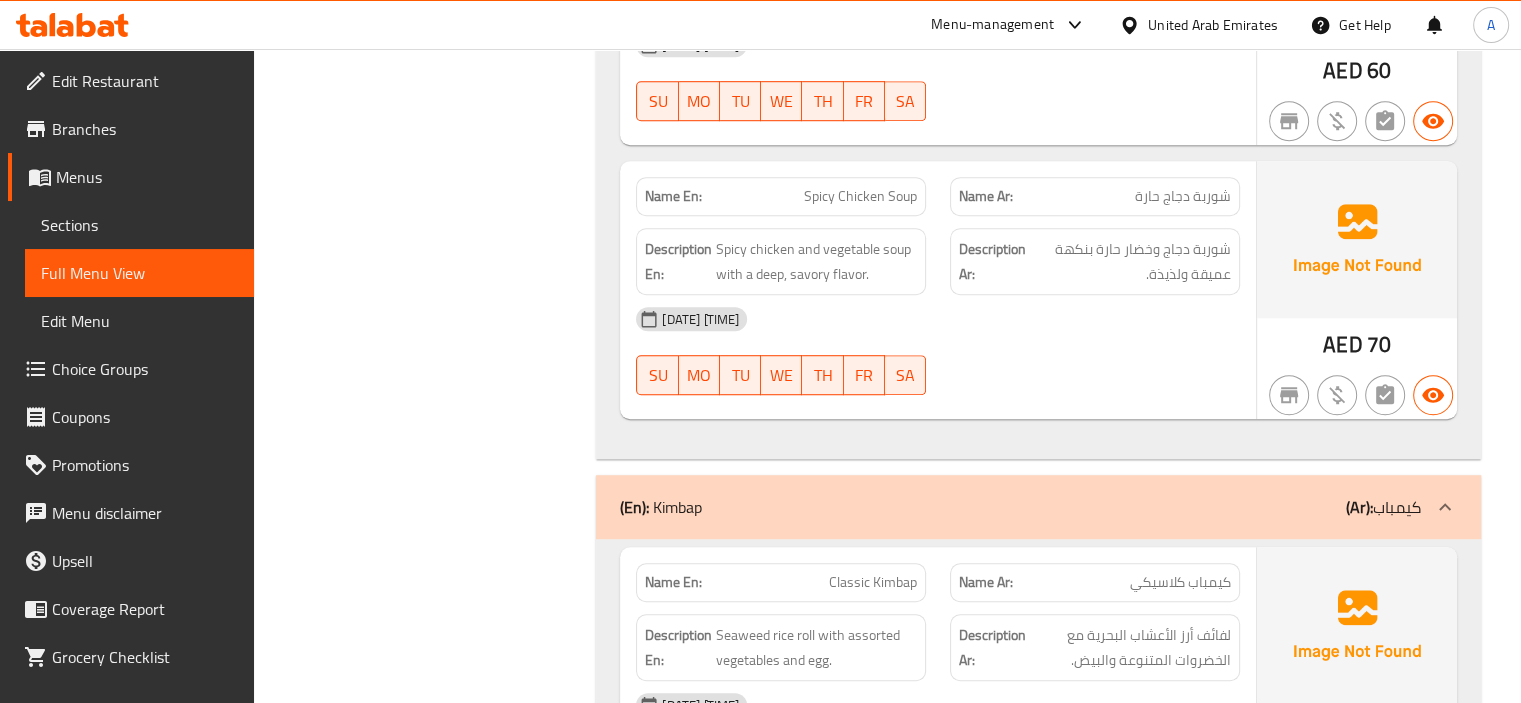 click on "Sections" at bounding box center [139, 225] 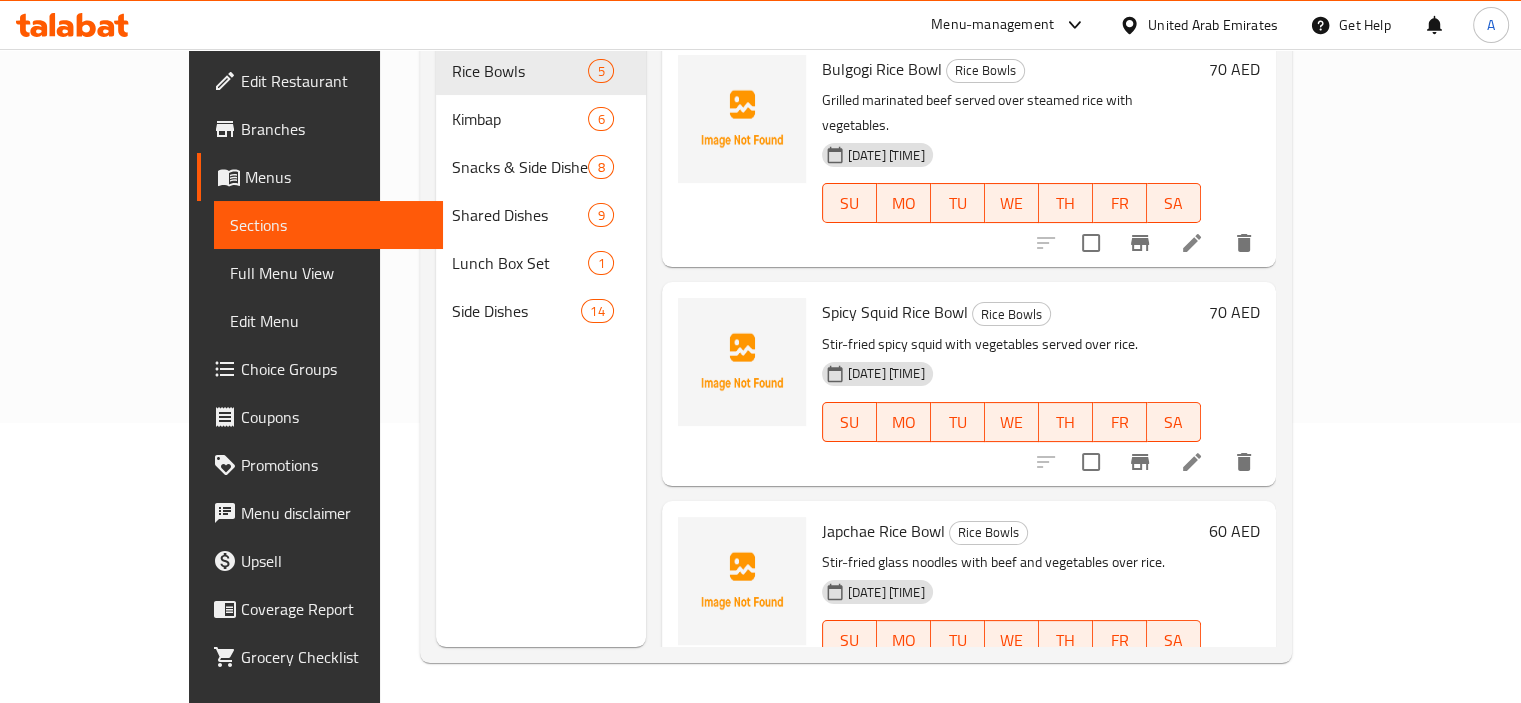 scroll, scrollTop: 280, scrollLeft: 0, axis: vertical 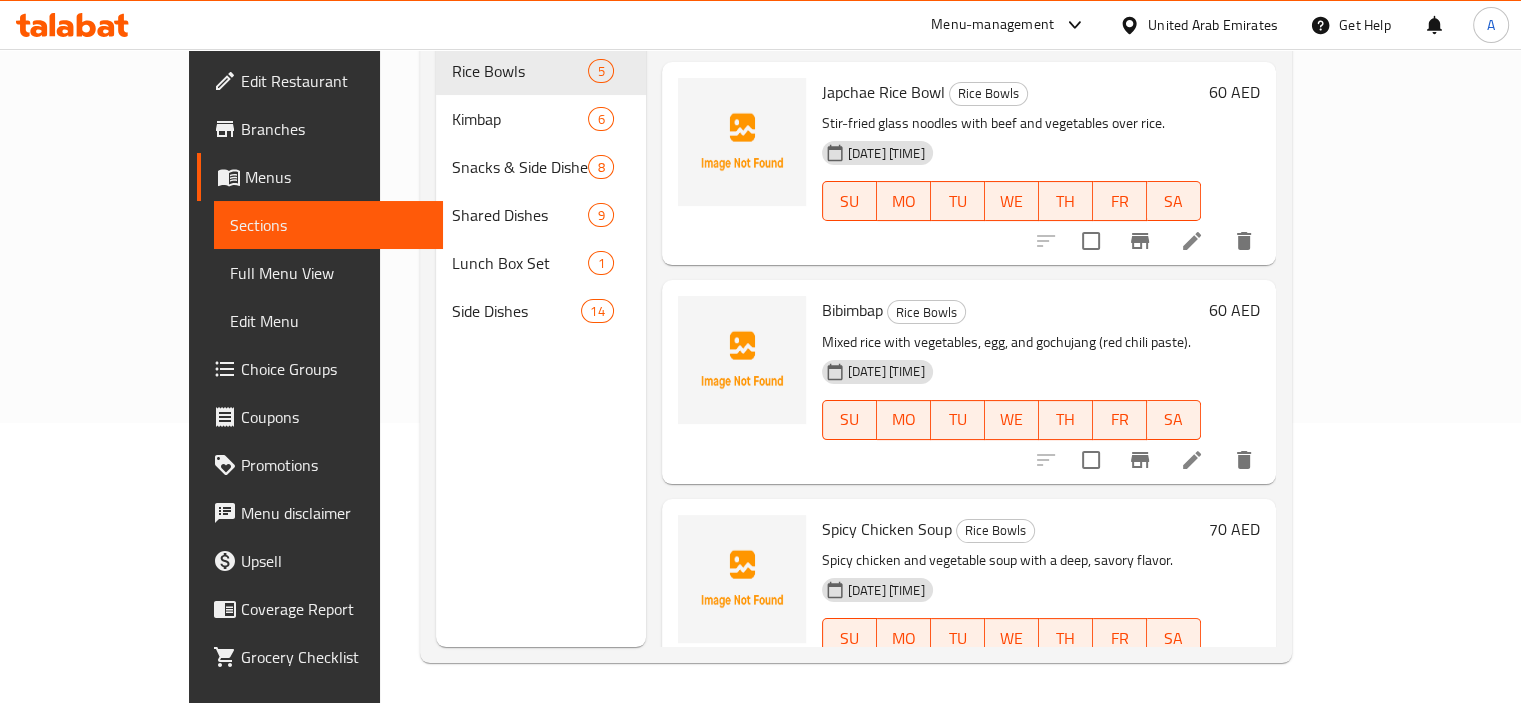 click at bounding box center [1192, 678] 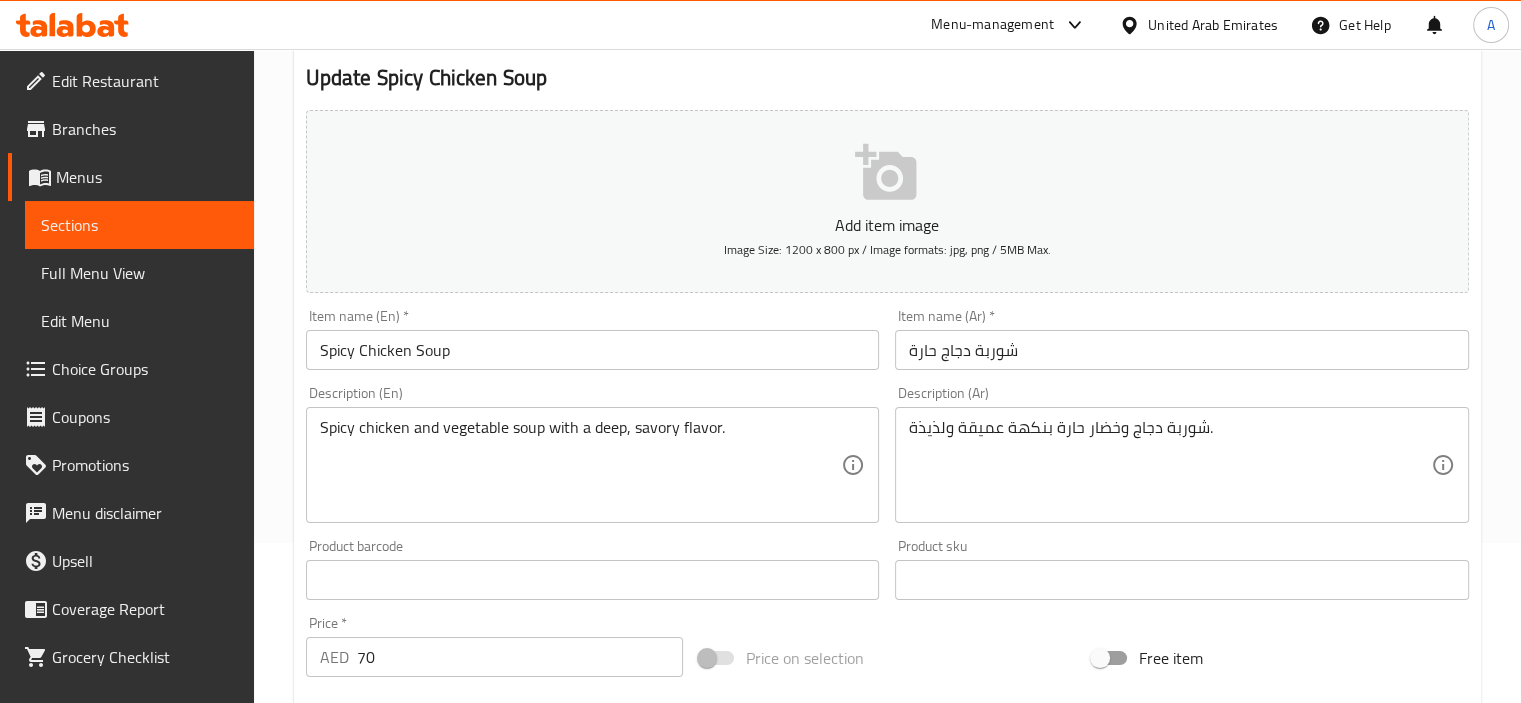 scroll, scrollTop: 300, scrollLeft: 0, axis: vertical 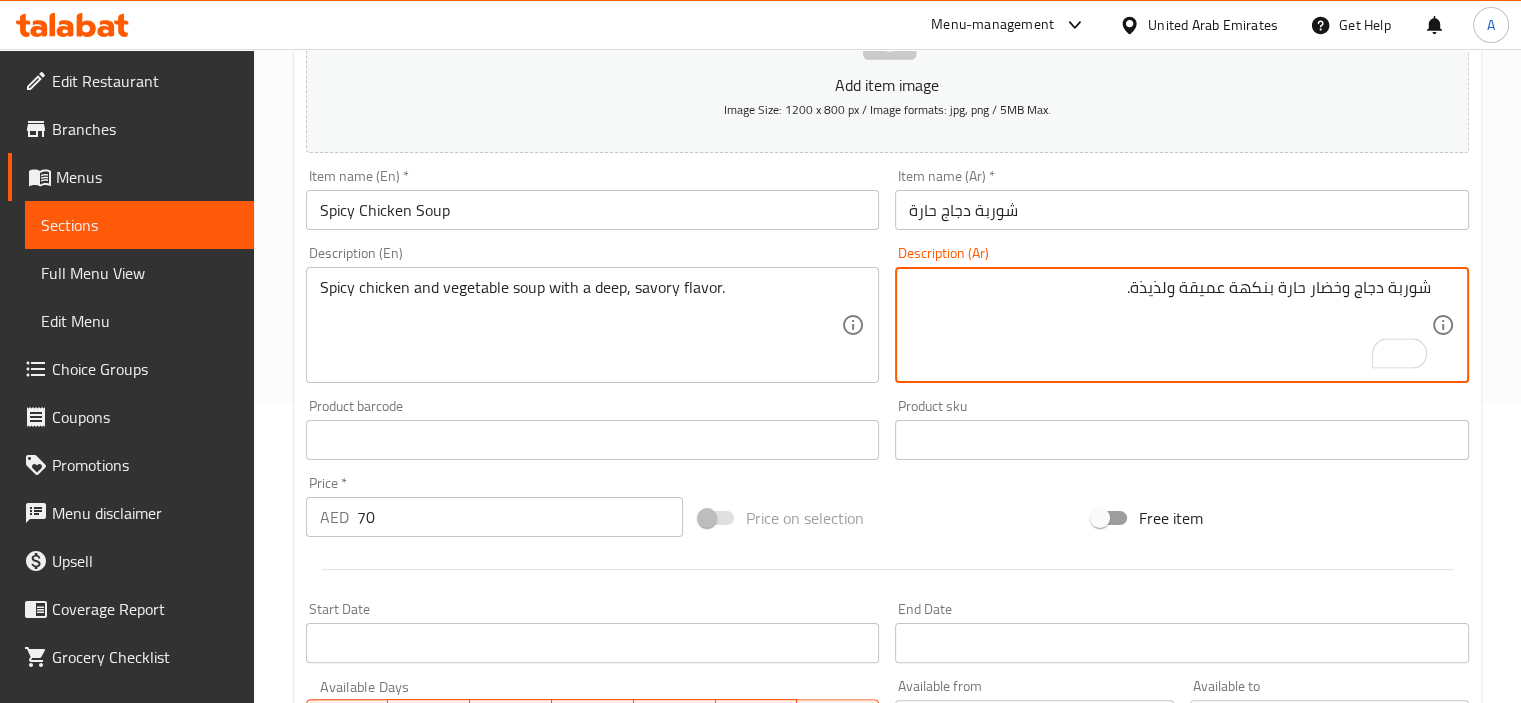 drag, startPoint x: 1312, startPoint y: 291, endPoint x: 1346, endPoint y: 289, distance: 34.058773 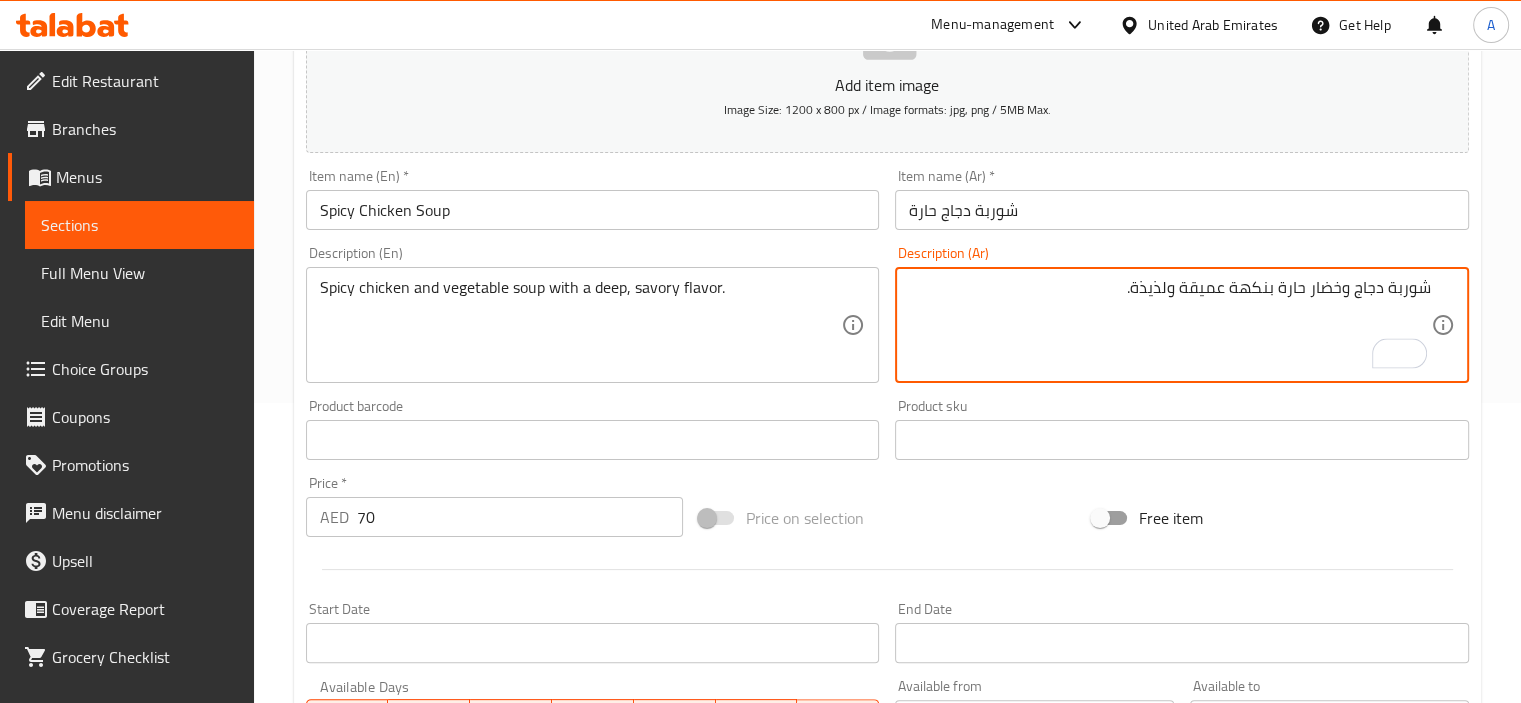 click on "شوربة دجاج وخضار حارة بنكهة عميقة ولذيذة." at bounding box center (1170, 325) 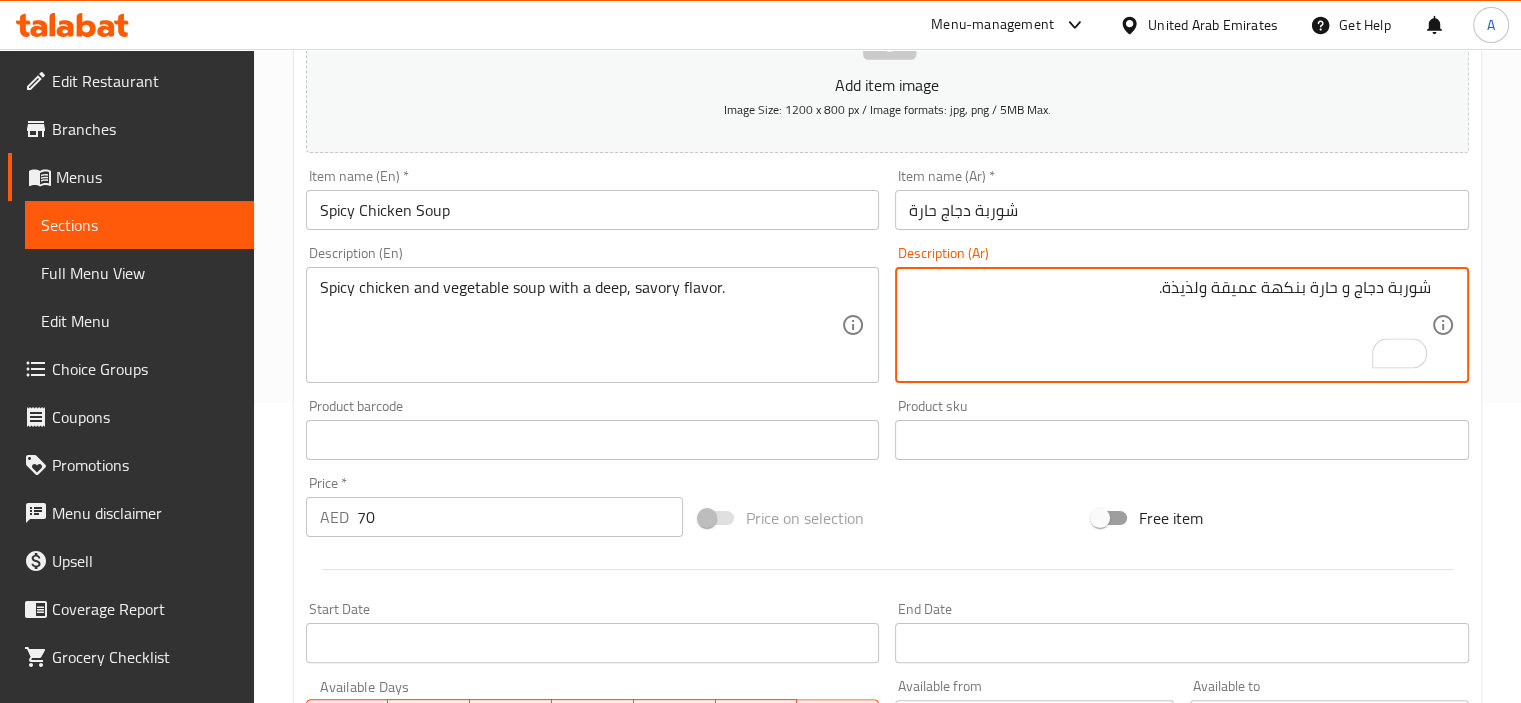 paste on "ضار" 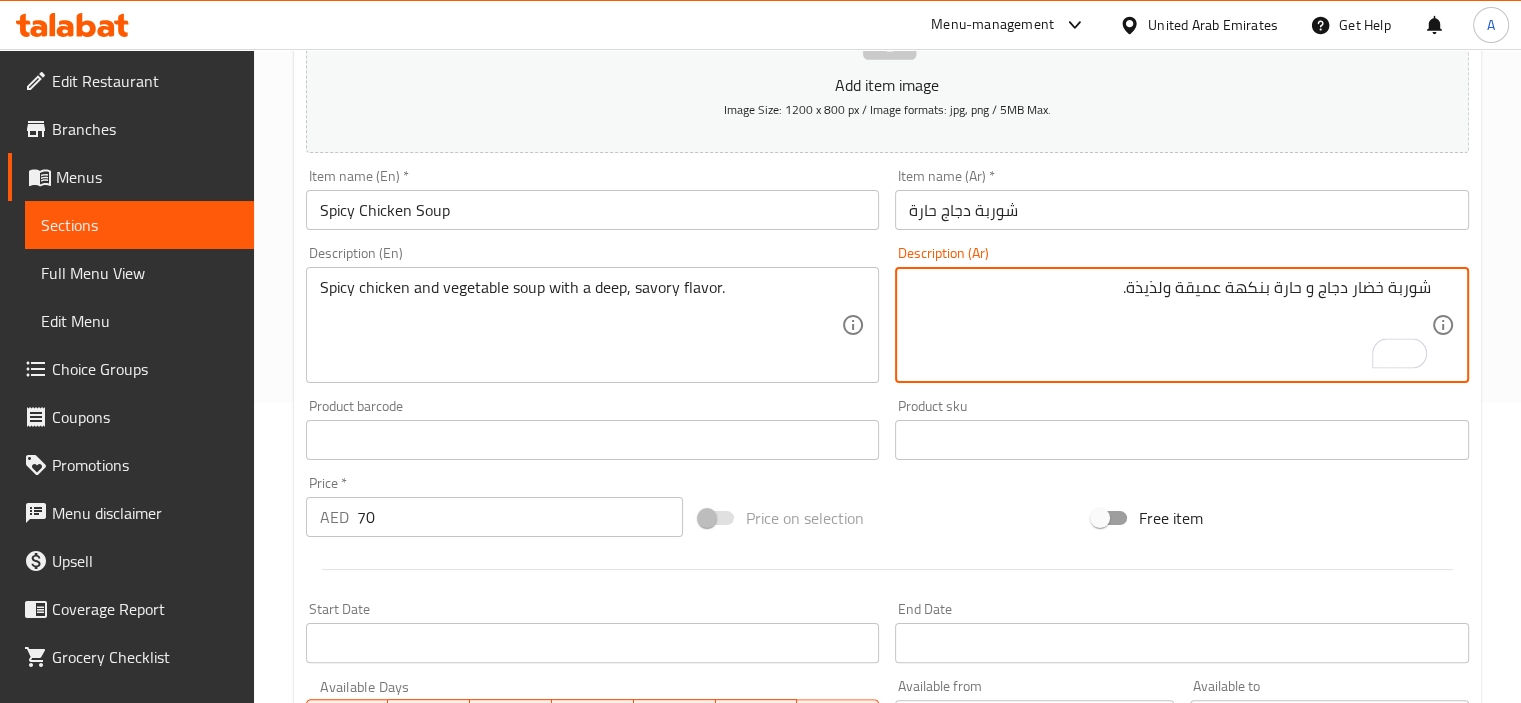 click on "شوربة خضار دجاج و حارة بنكهة عميقة ولذيذة." at bounding box center (1170, 325) 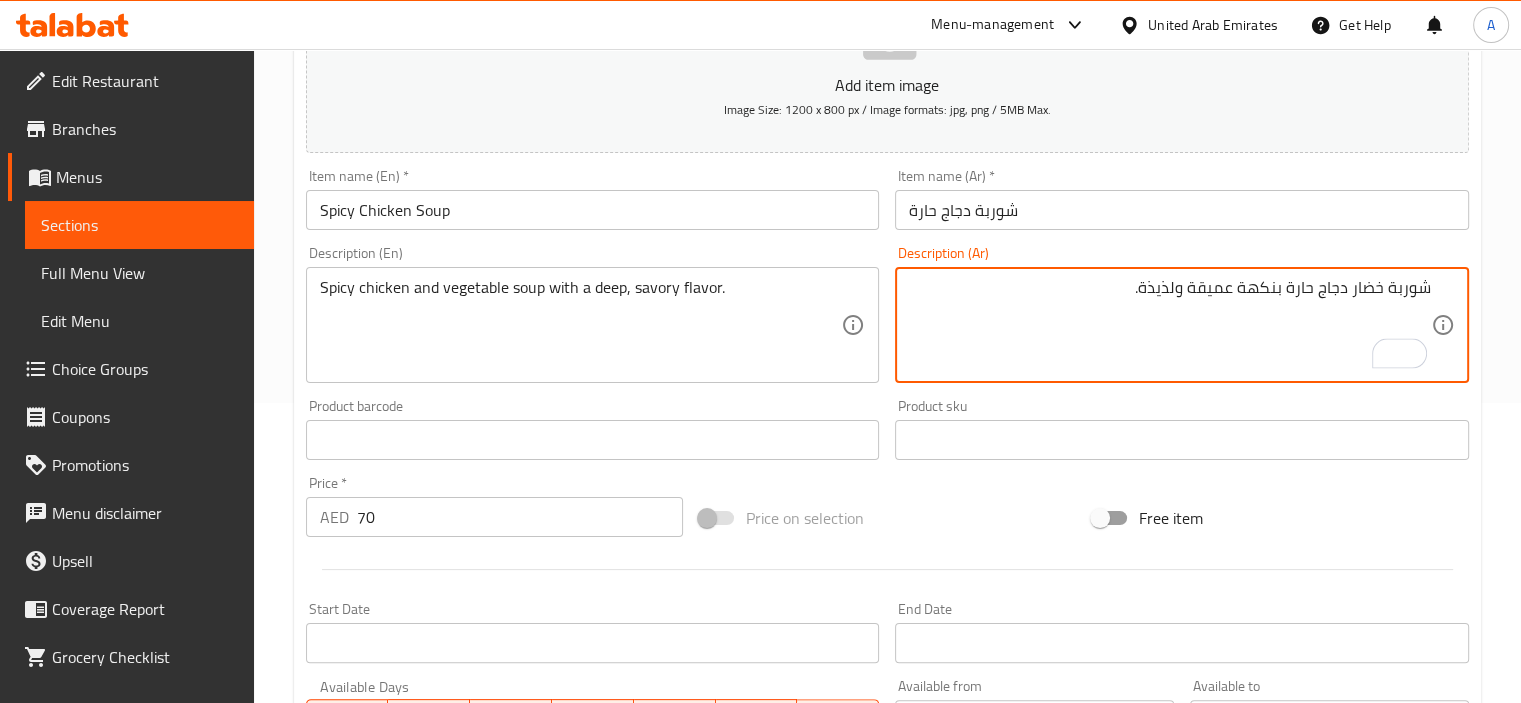 paste on "و" 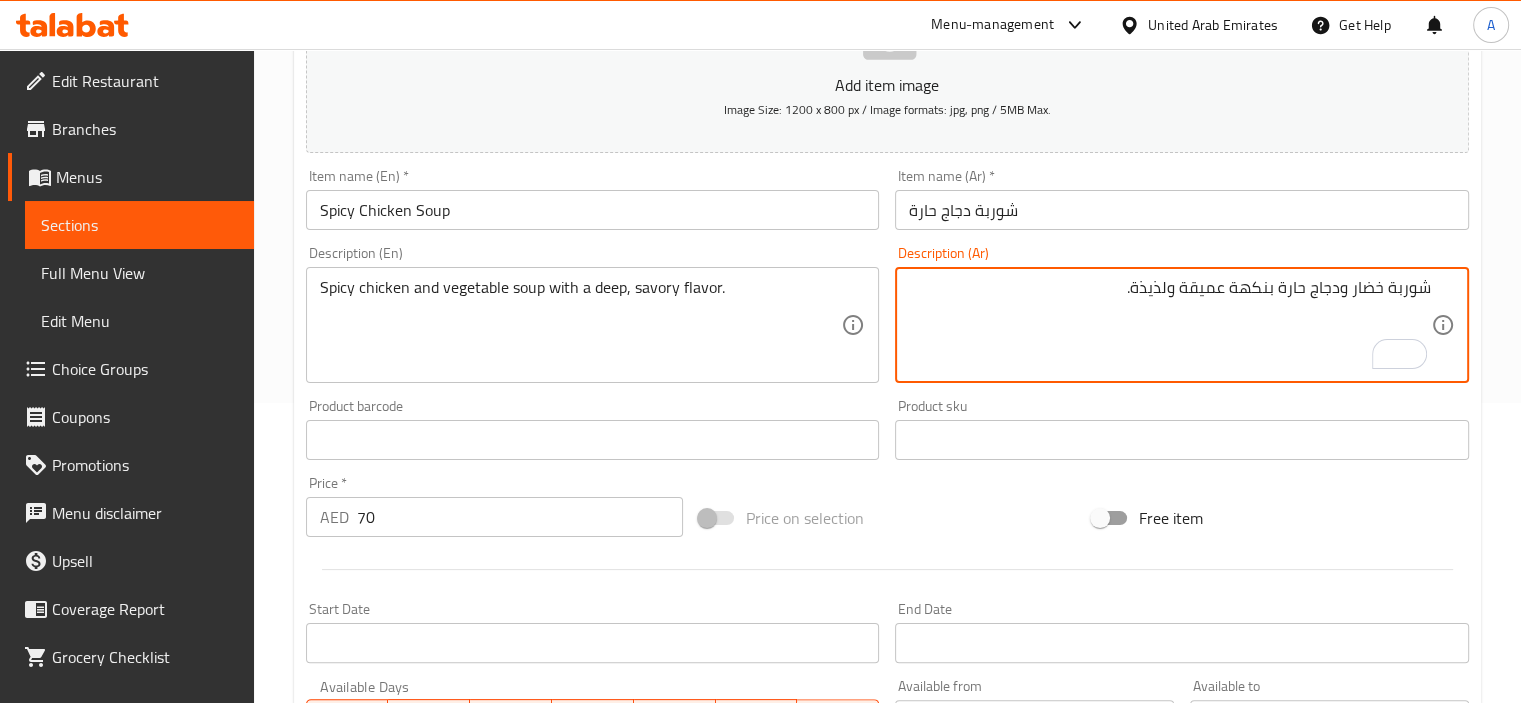 drag, startPoint x: 1135, startPoint y: 287, endPoint x: 1174, endPoint y: 299, distance: 40.804413 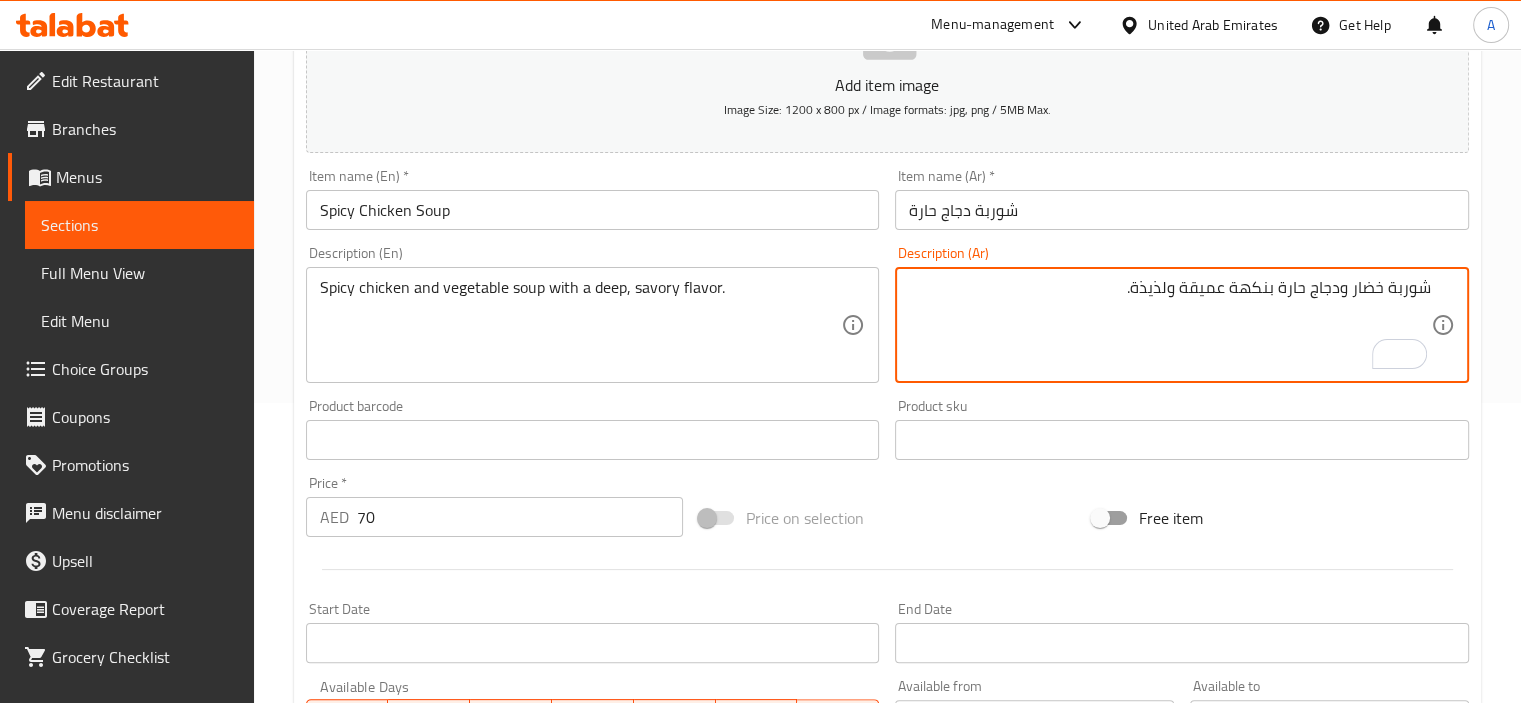 drag, startPoint x: 1136, startPoint y: 287, endPoint x: 1173, endPoint y: 292, distance: 37.336308 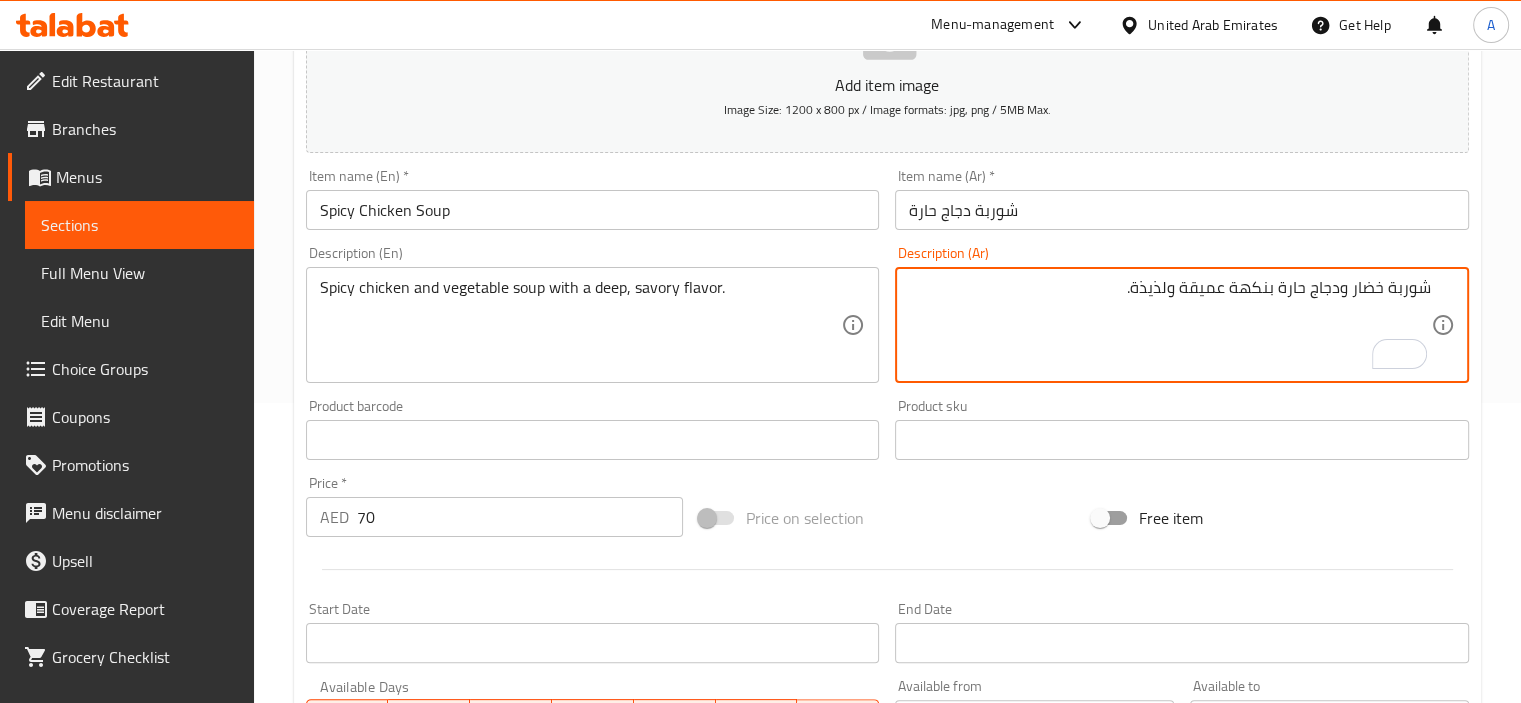 click on "شوربة خضار ودجاج حارة بنكهة عميقة ولذيذة." at bounding box center (1170, 325) 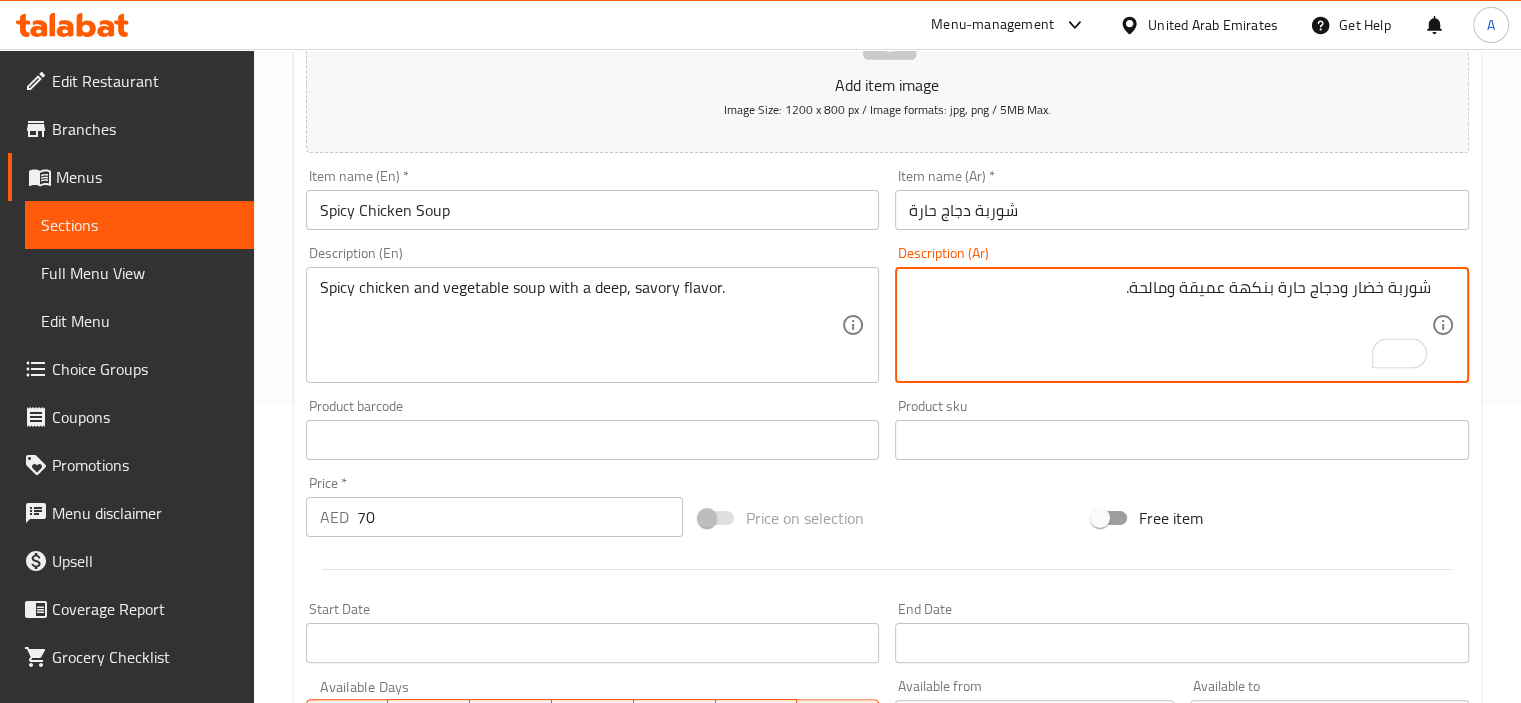 type on "شوربة خضار ودجاج حارة بنكهة عميقة ومالحة." 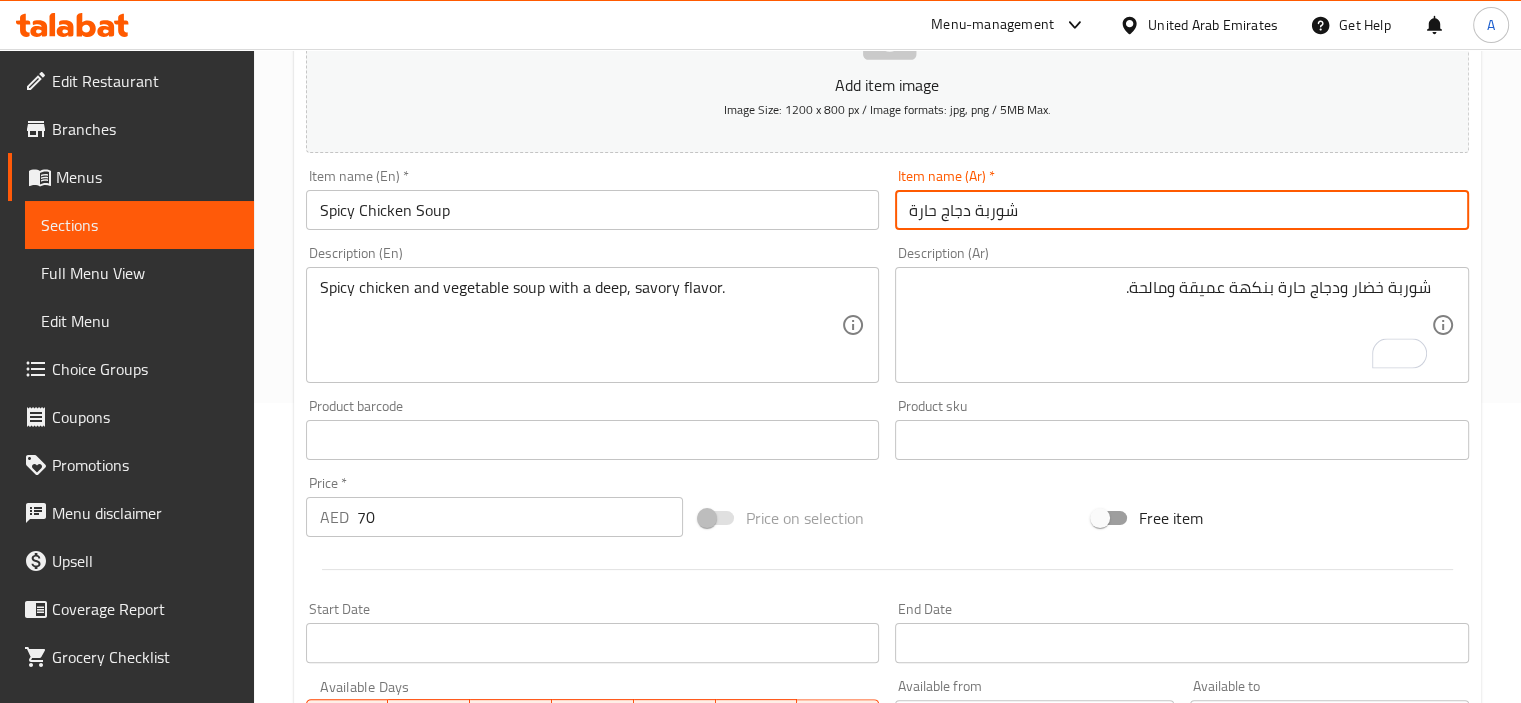 click on "Update" at bounding box center [445, 1026] 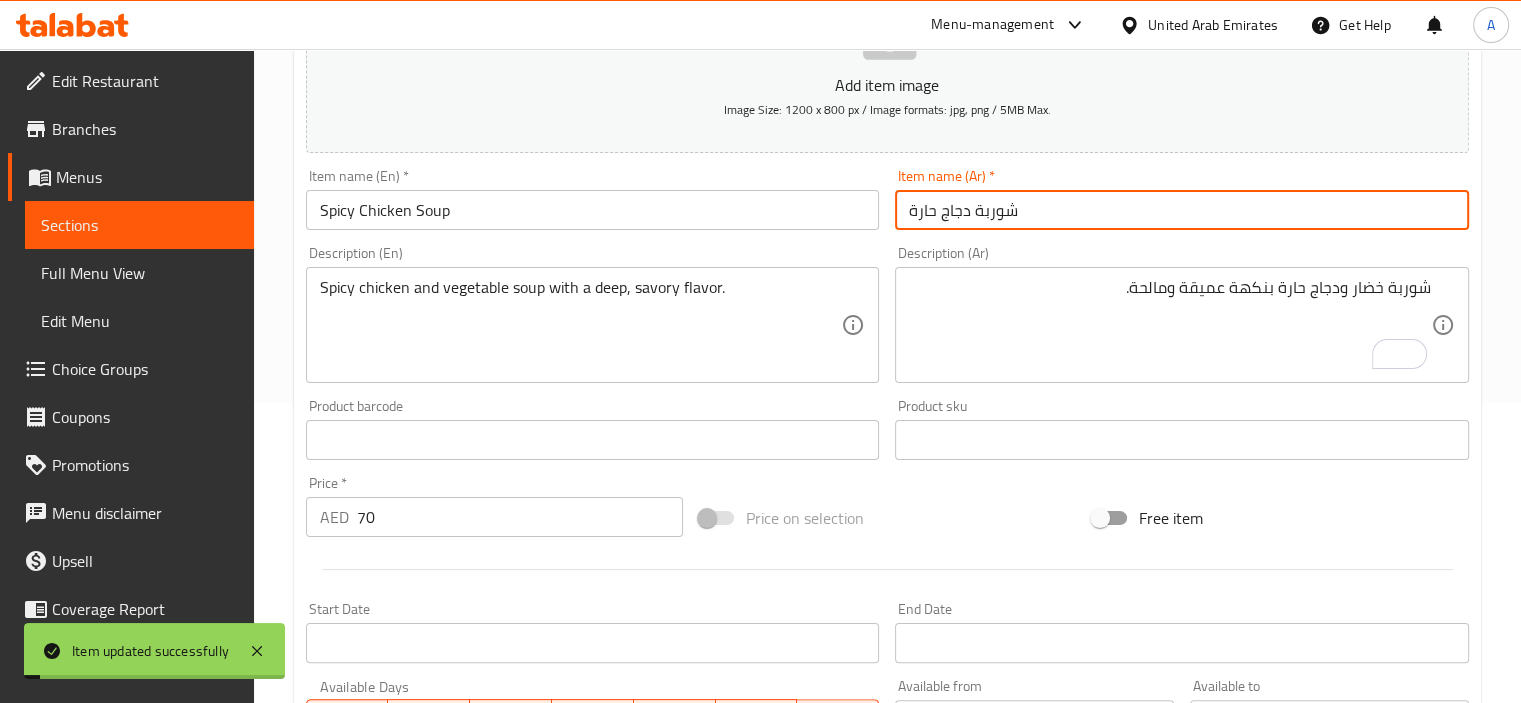 scroll, scrollTop: 0, scrollLeft: 0, axis: both 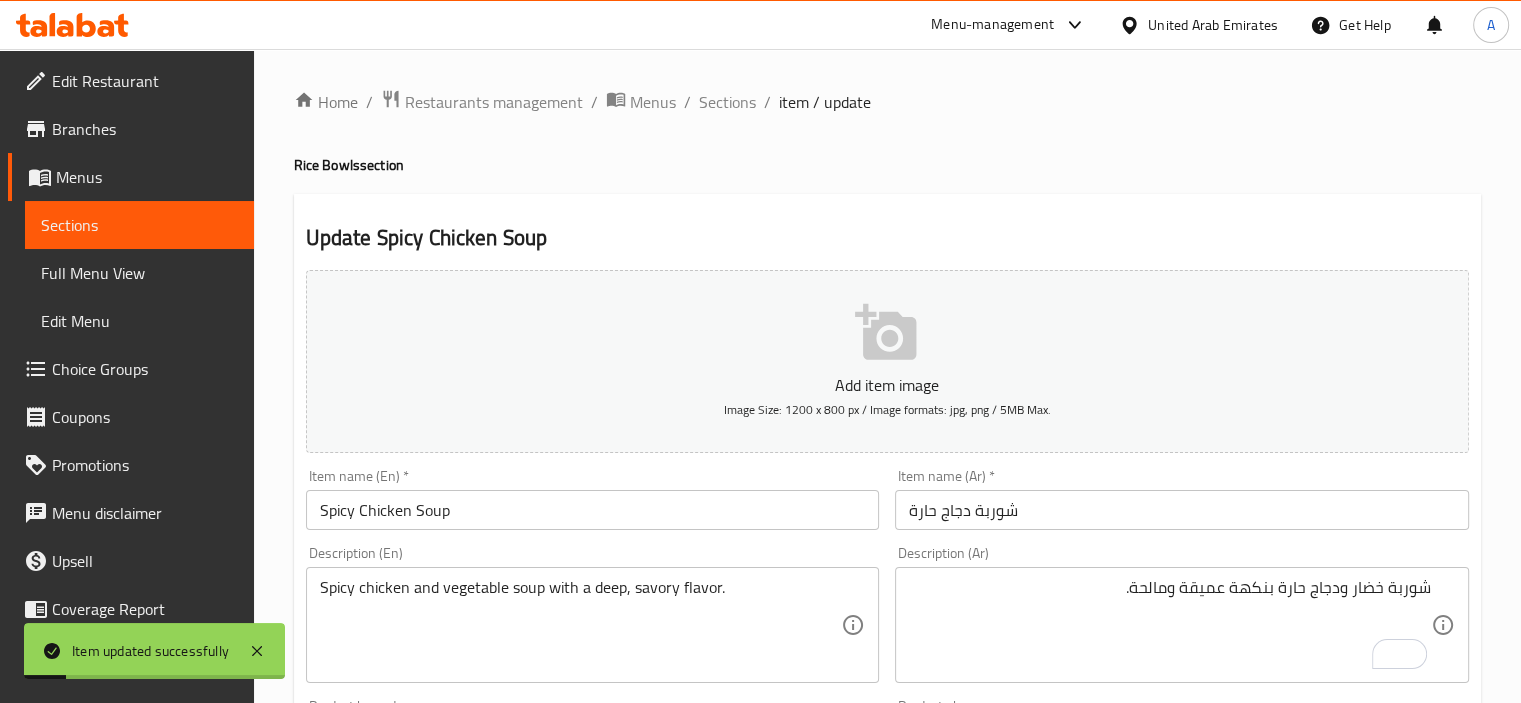 click on "Home / Restaurants management / Menus / Sections / item / update" at bounding box center [887, 102] 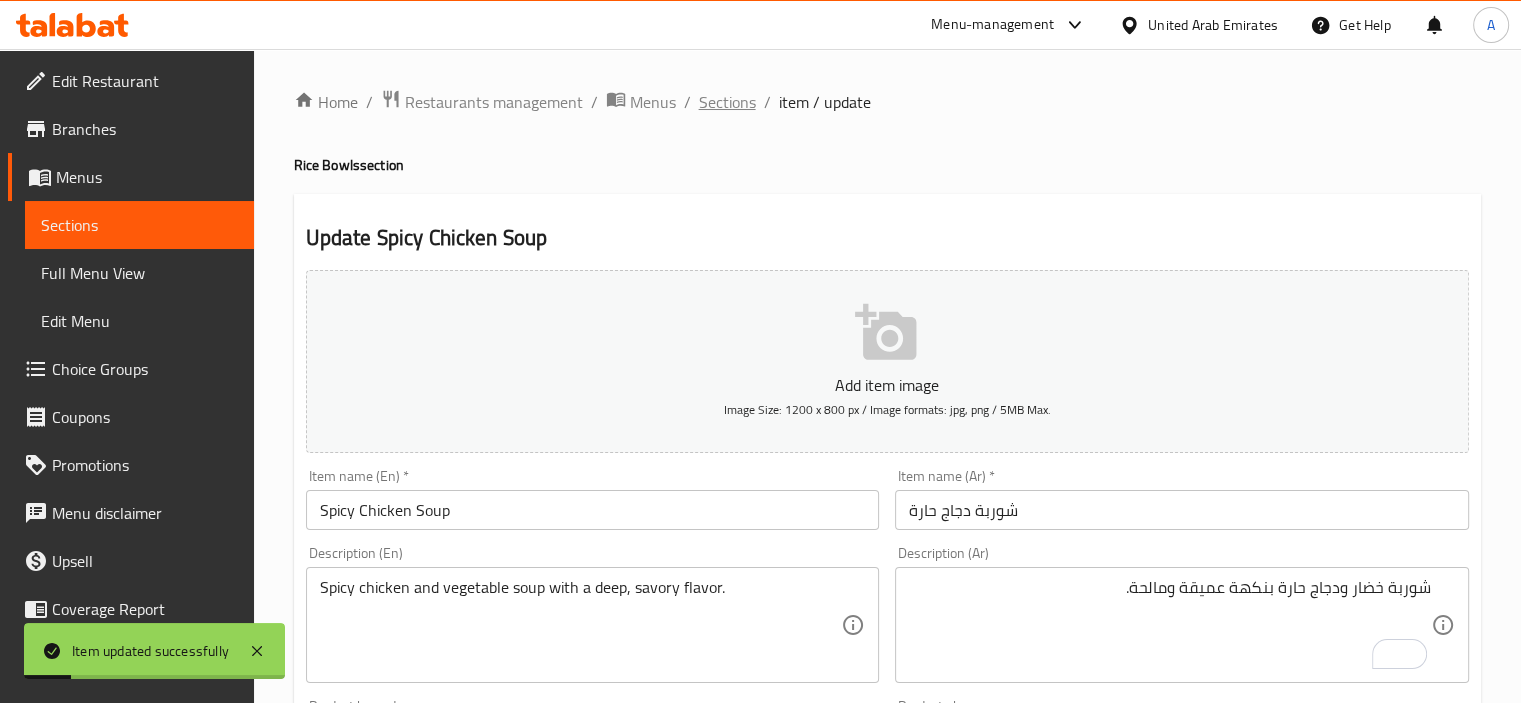 click on "Sections" at bounding box center [727, 102] 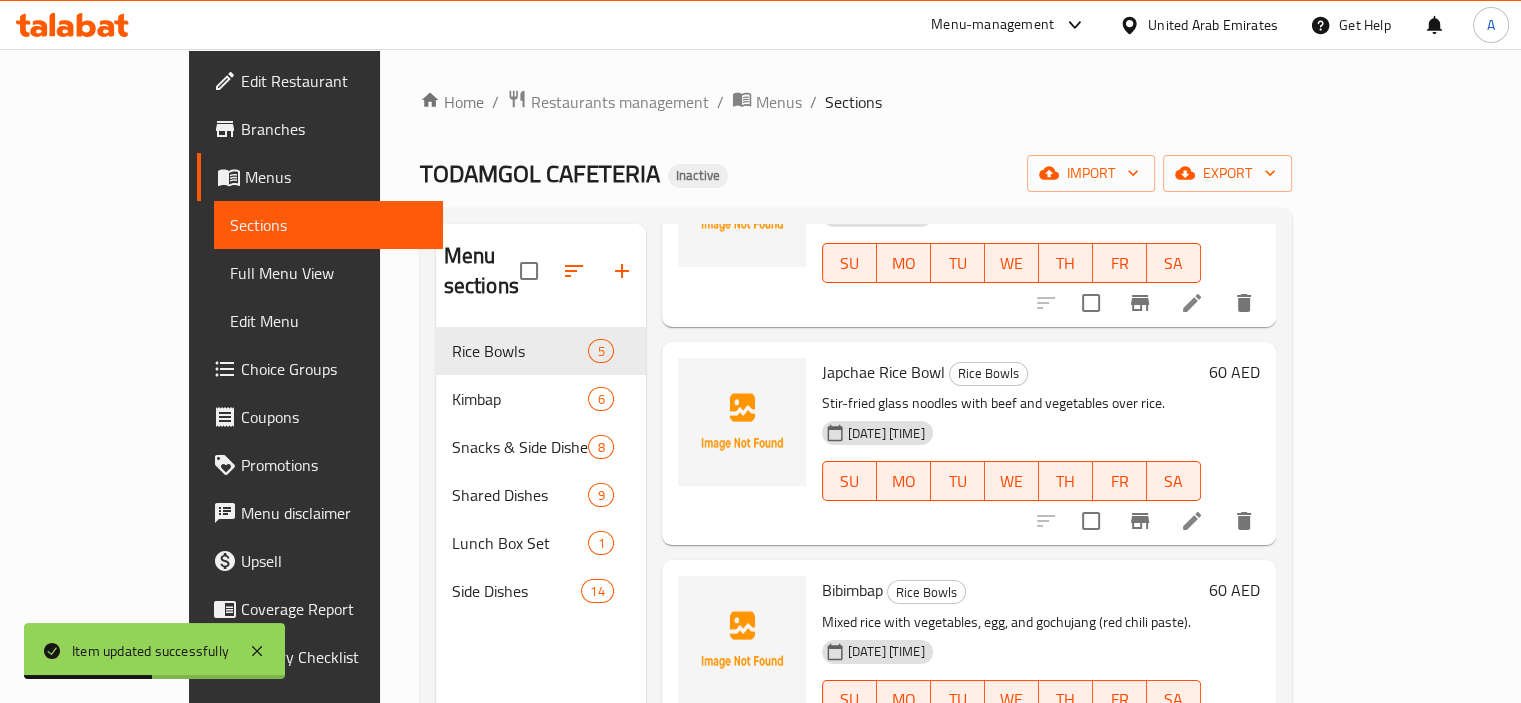 scroll, scrollTop: 439, scrollLeft: 0, axis: vertical 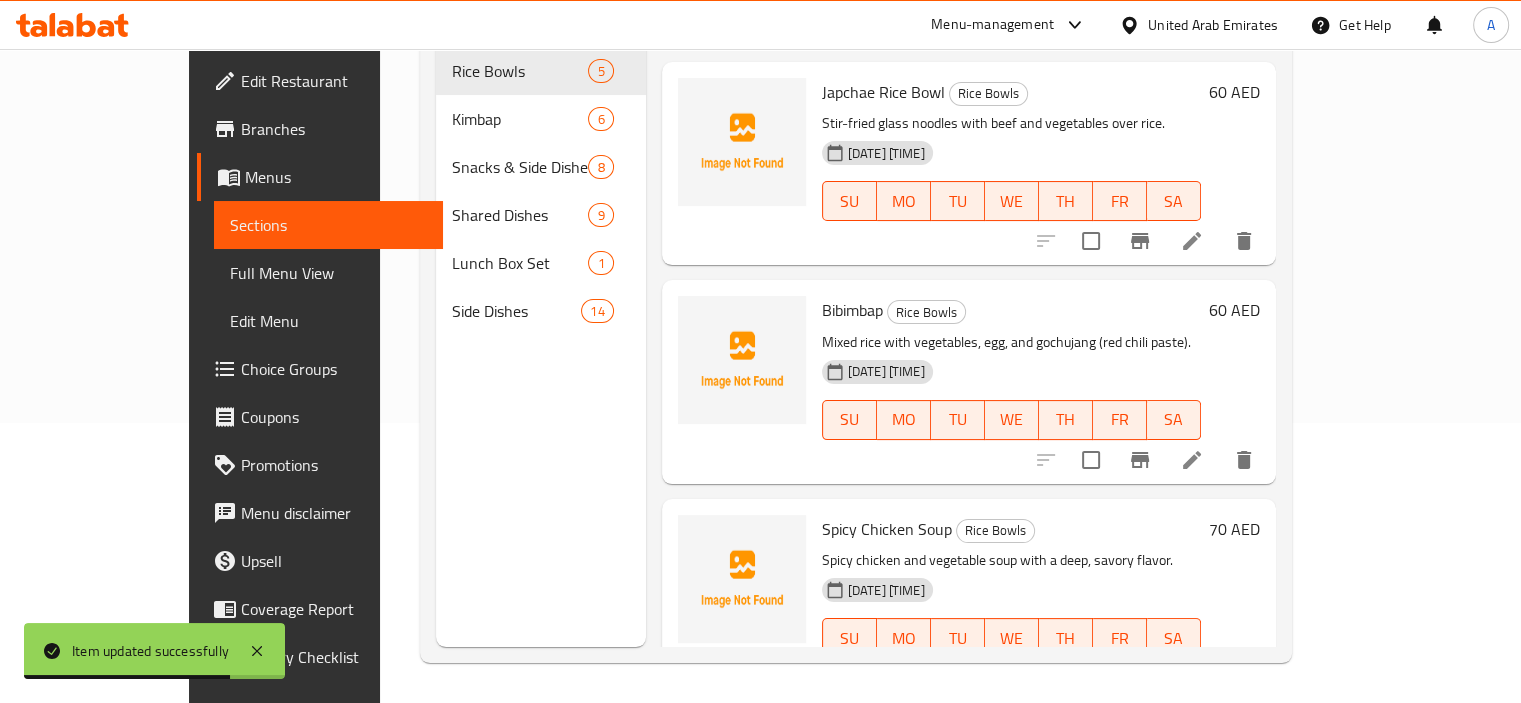click on "Bibimbap Rice Bowls" at bounding box center (1011, 310) 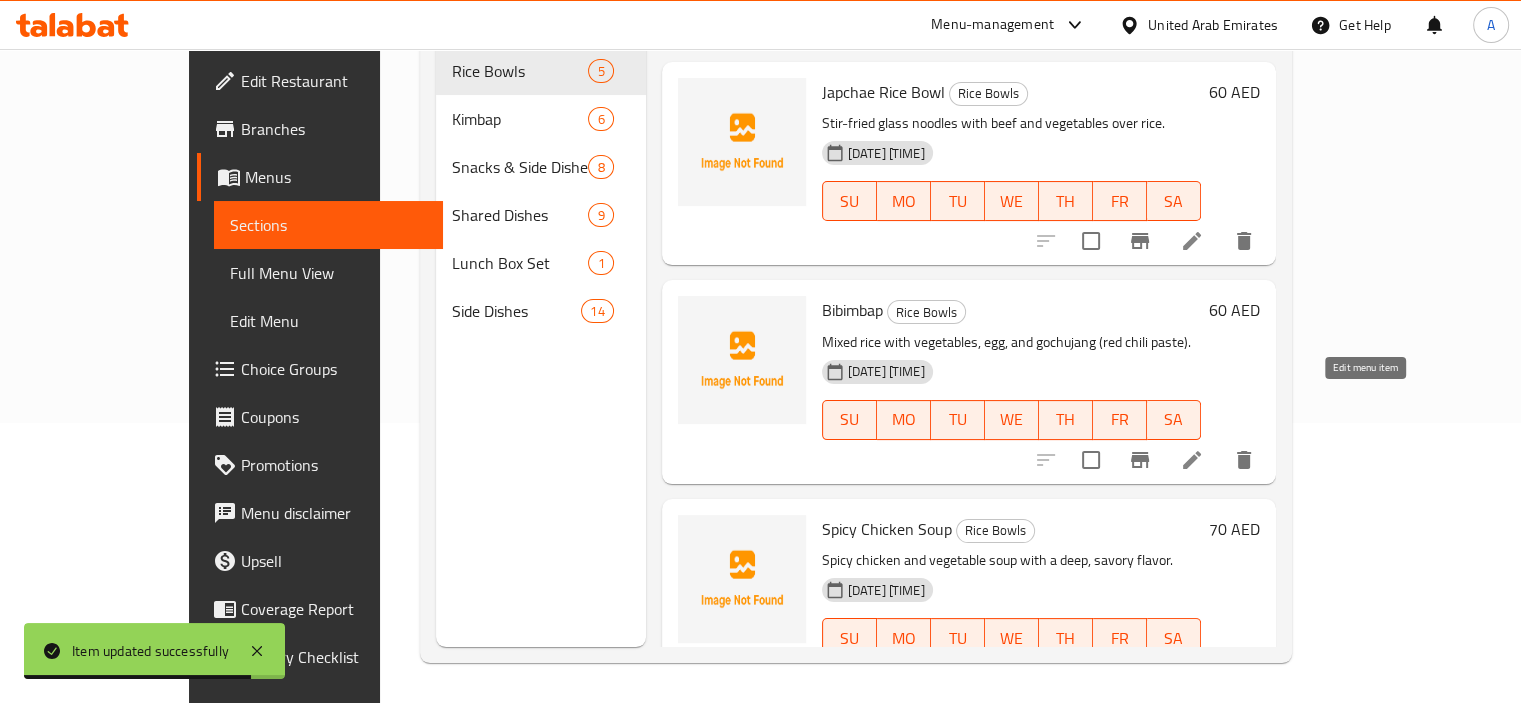 click 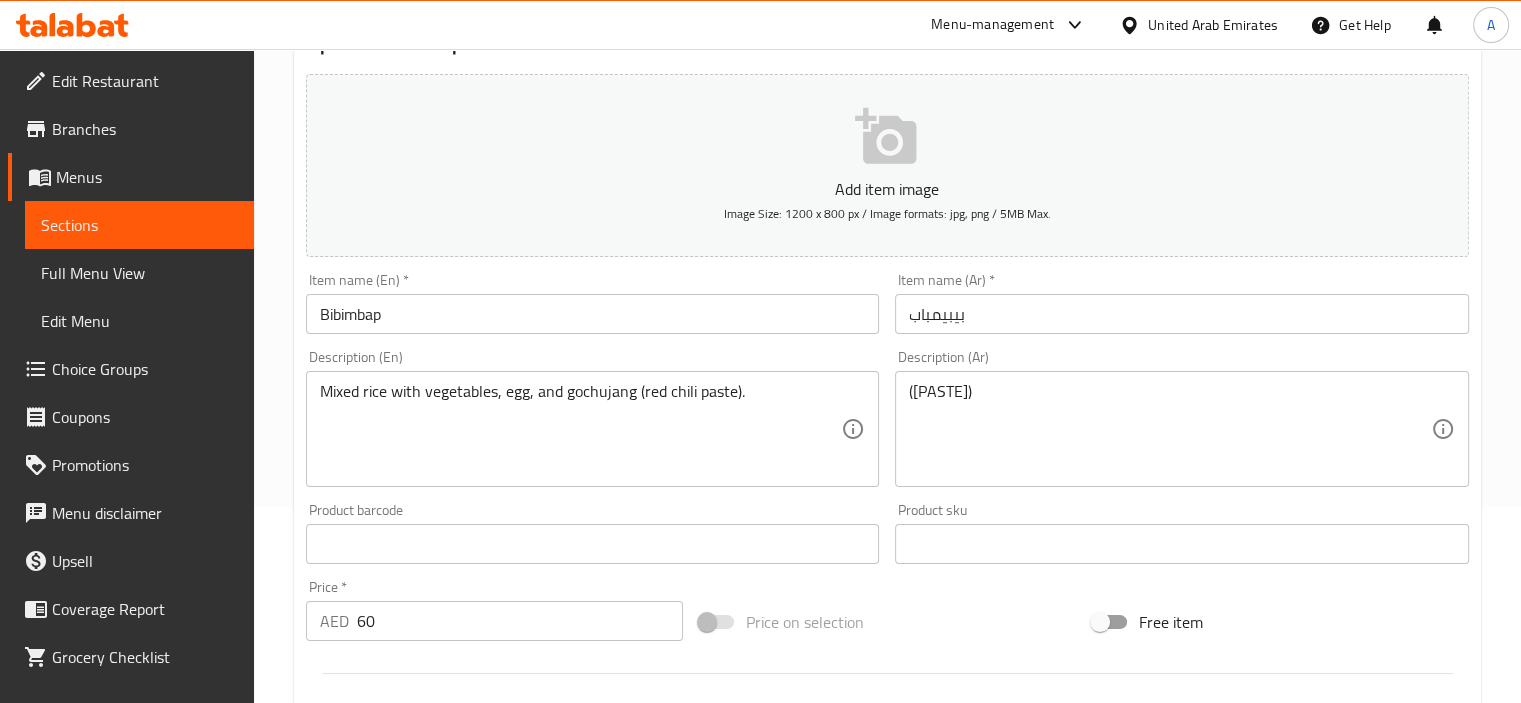 scroll, scrollTop: 300, scrollLeft: 0, axis: vertical 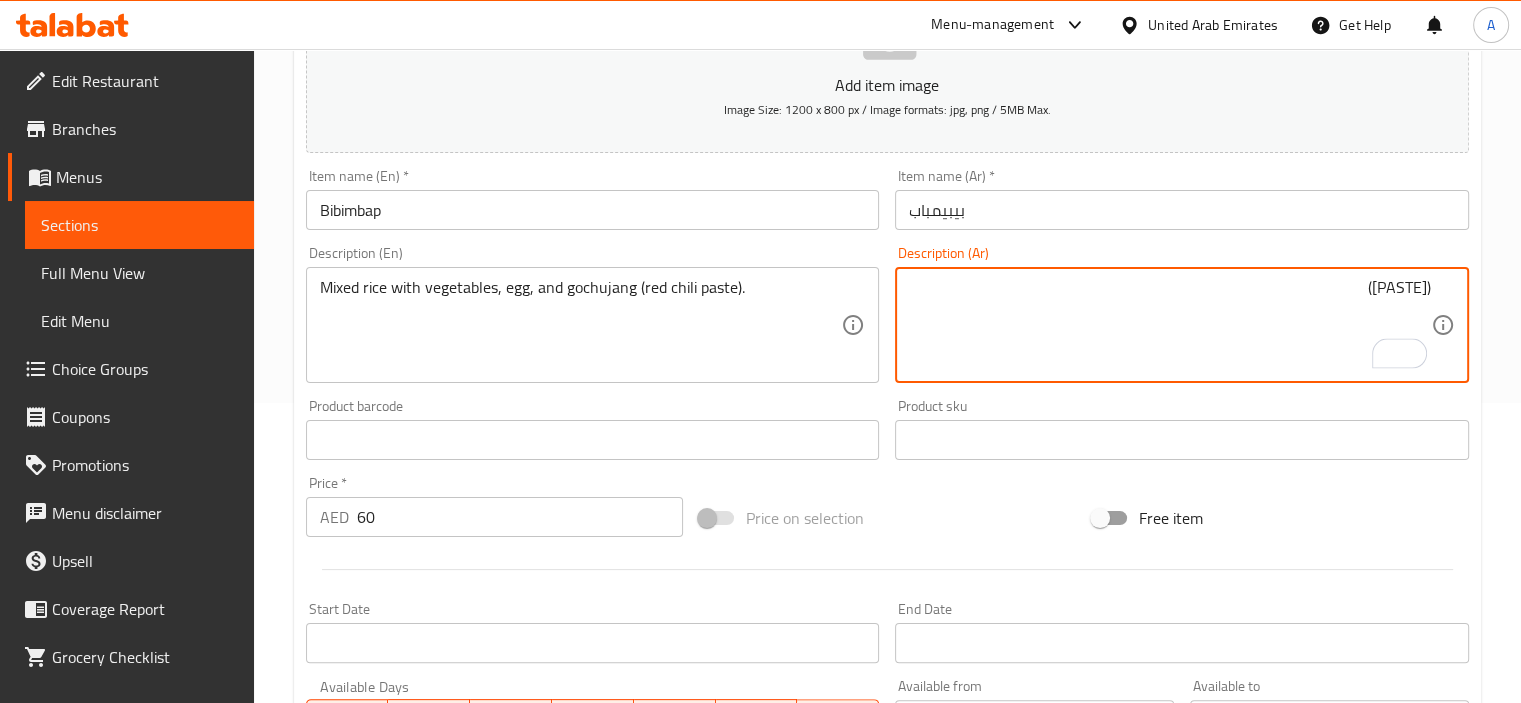 click on "([PASTE])" at bounding box center (1170, 325) 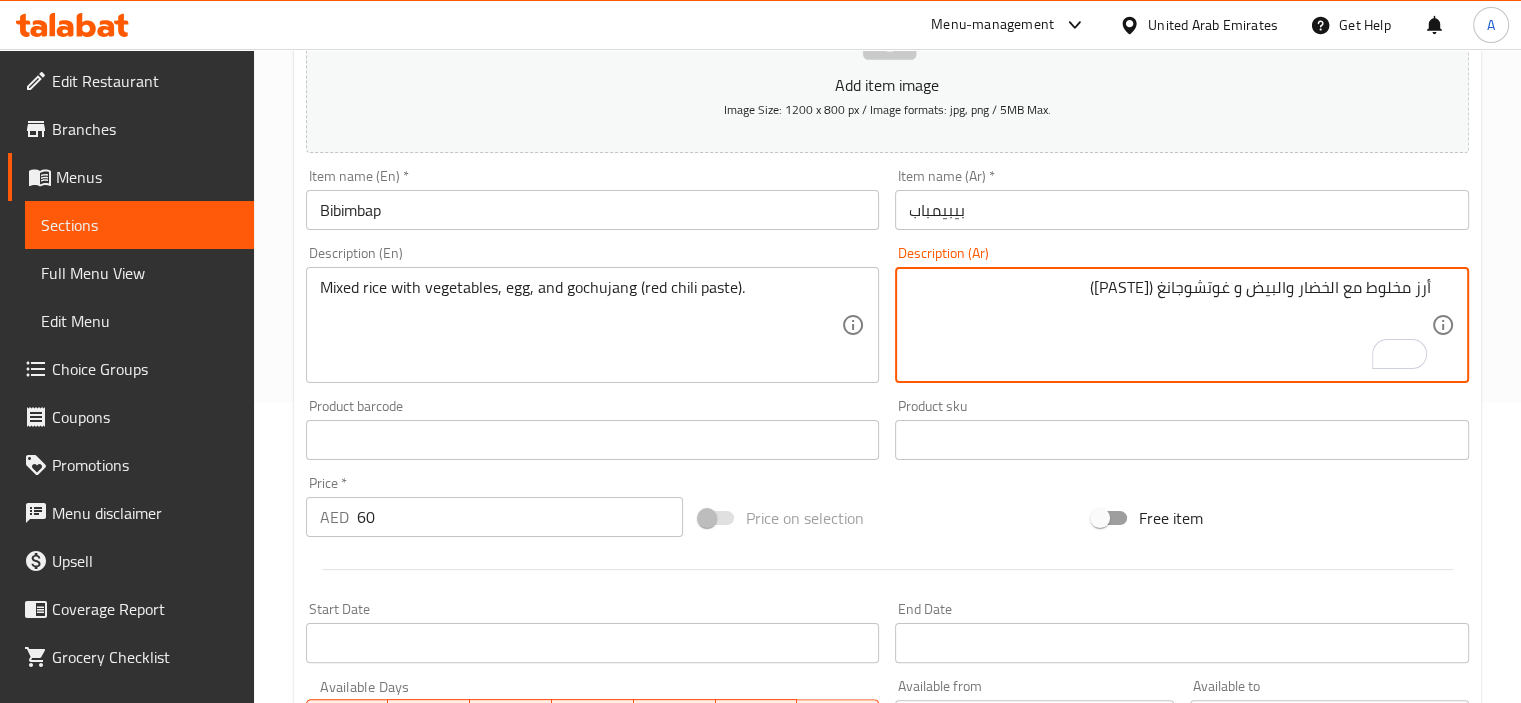 click on "أرز مخلوط مع الخضار والبيض و غوتشوجانغ ([PASTE])" at bounding box center (1170, 325) 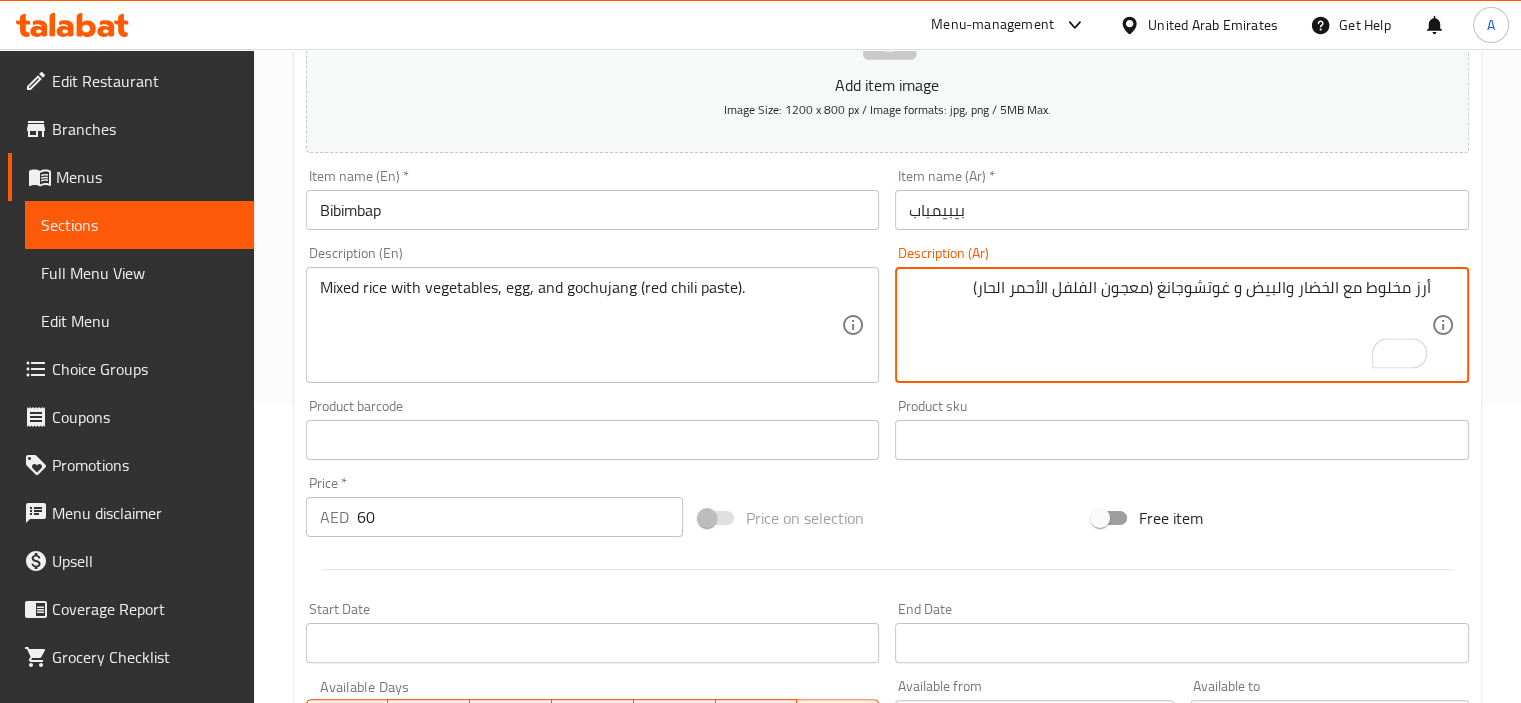 type on "أرز مخلوط مع الخضار والبيض و غوتشوجانغ (معجون الفلفل الأحمر الحار)" 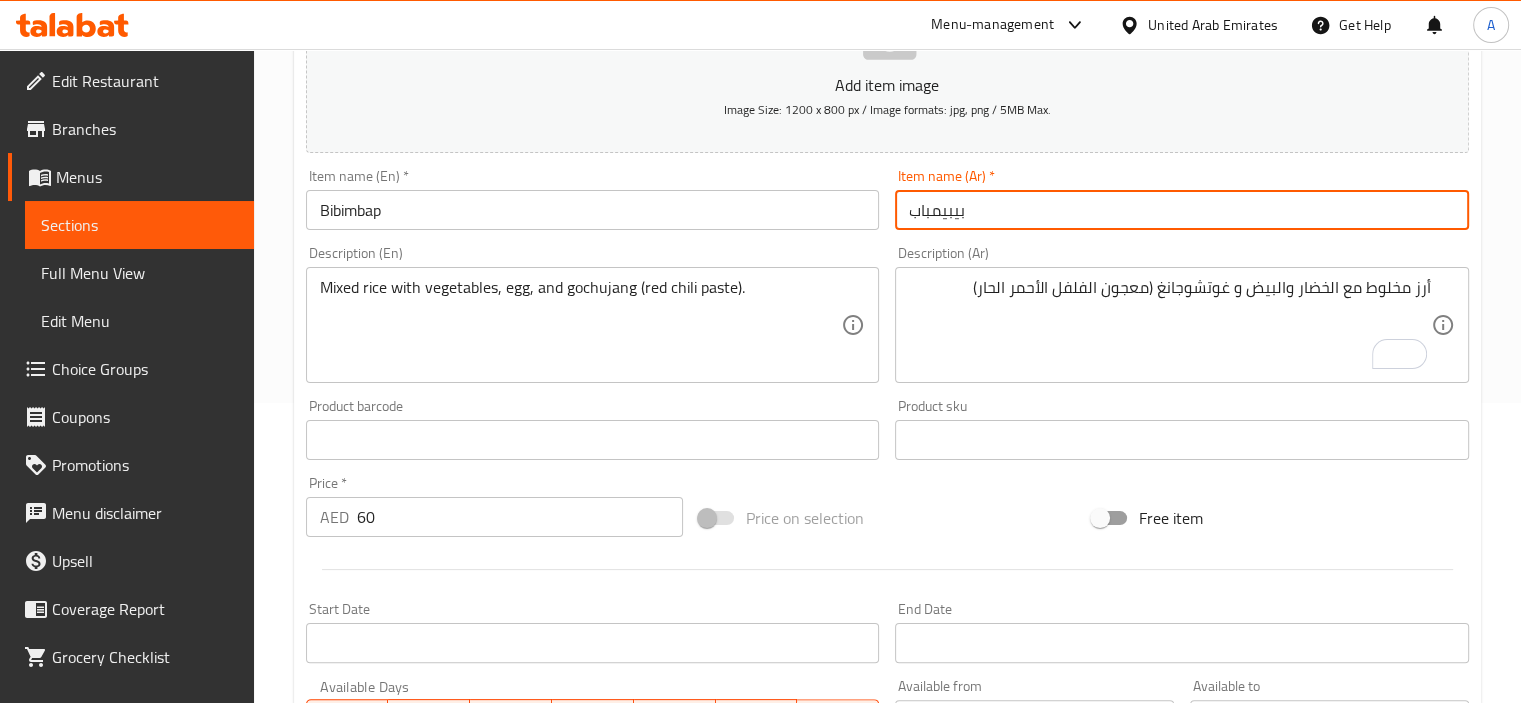 click on "Update" at bounding box center (445, 1026) 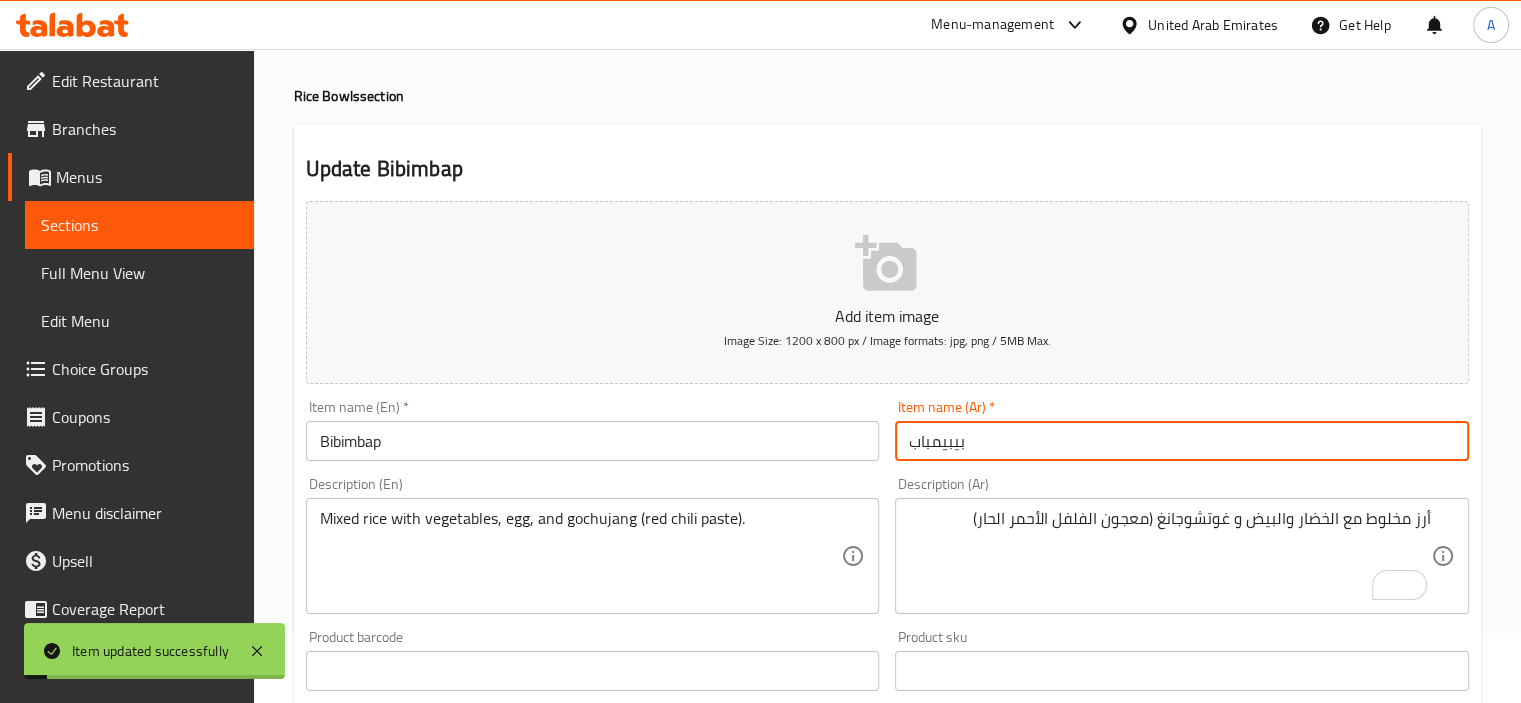 scroll, scrollTop: 0, scrollLeft: 0, axis: both 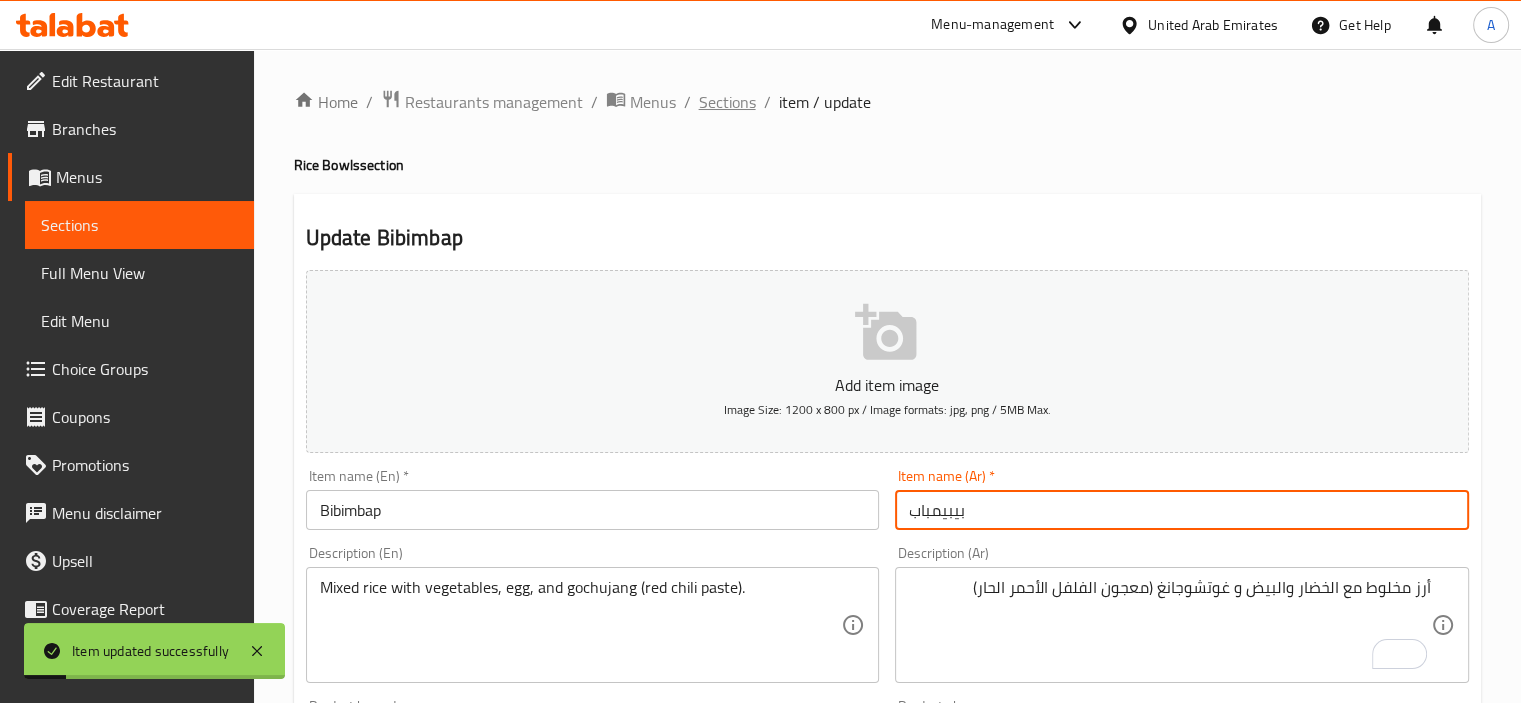 click on "Sections" at bounding box center [727, 102] 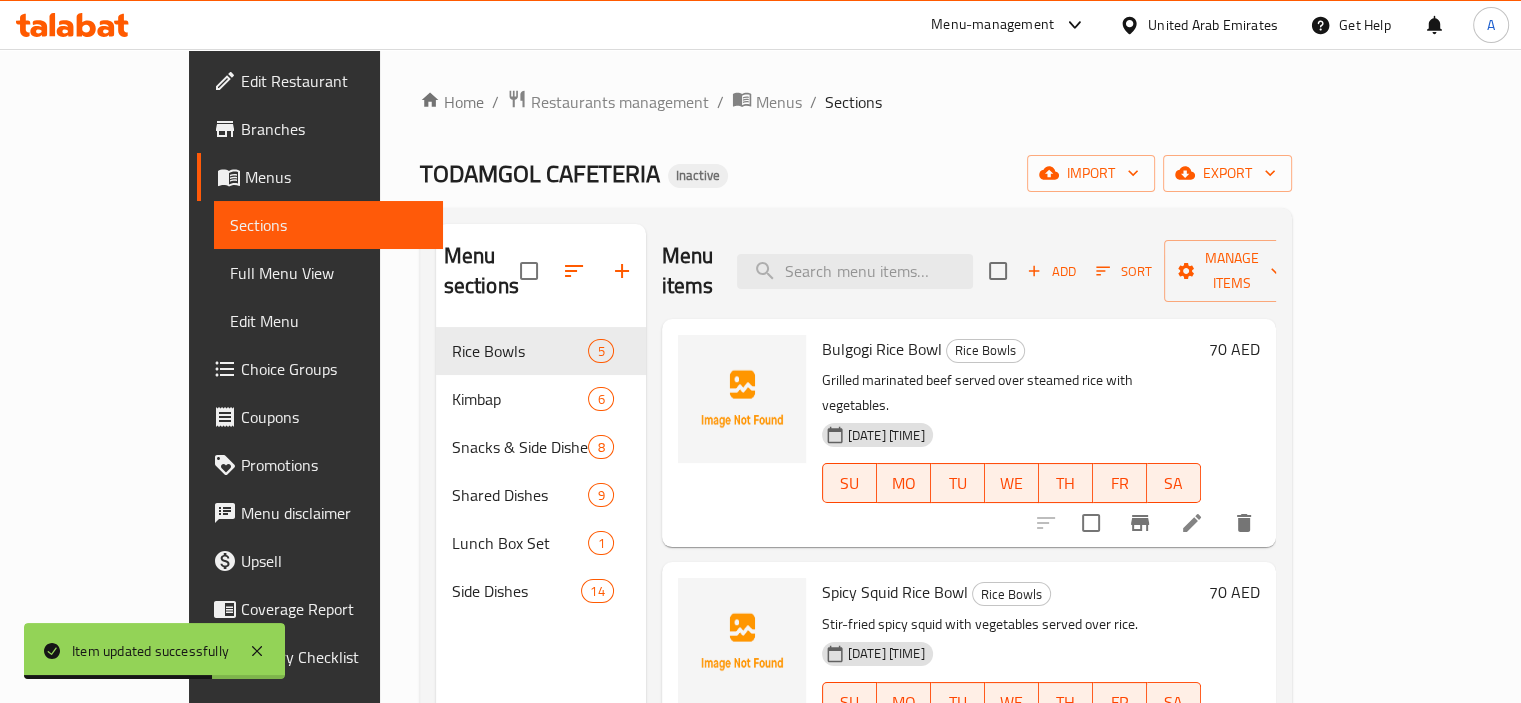 click on "TODAMGOL CAFETERIA Inactive import export" at bounding box center [856, 173] 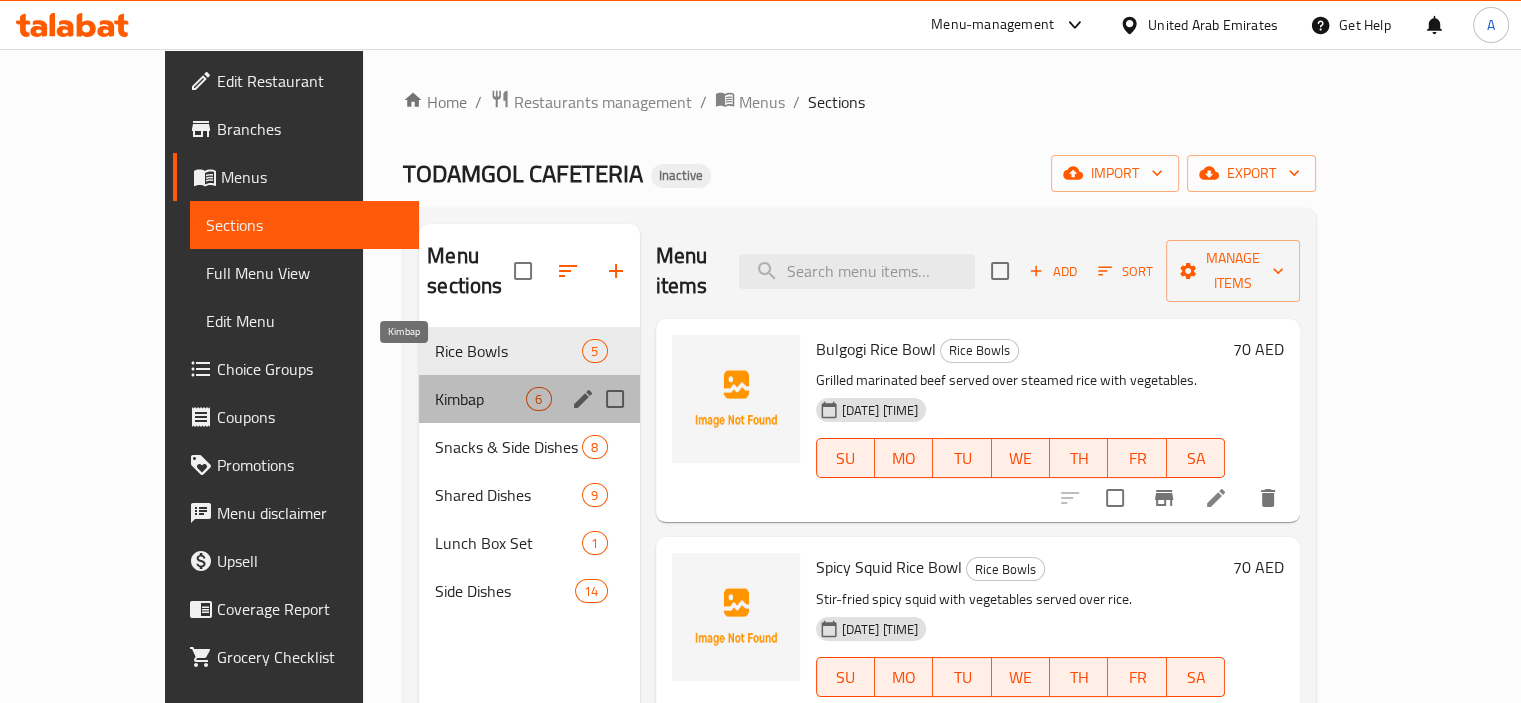 click on "Kimbap" at bounding box center (480, 399) 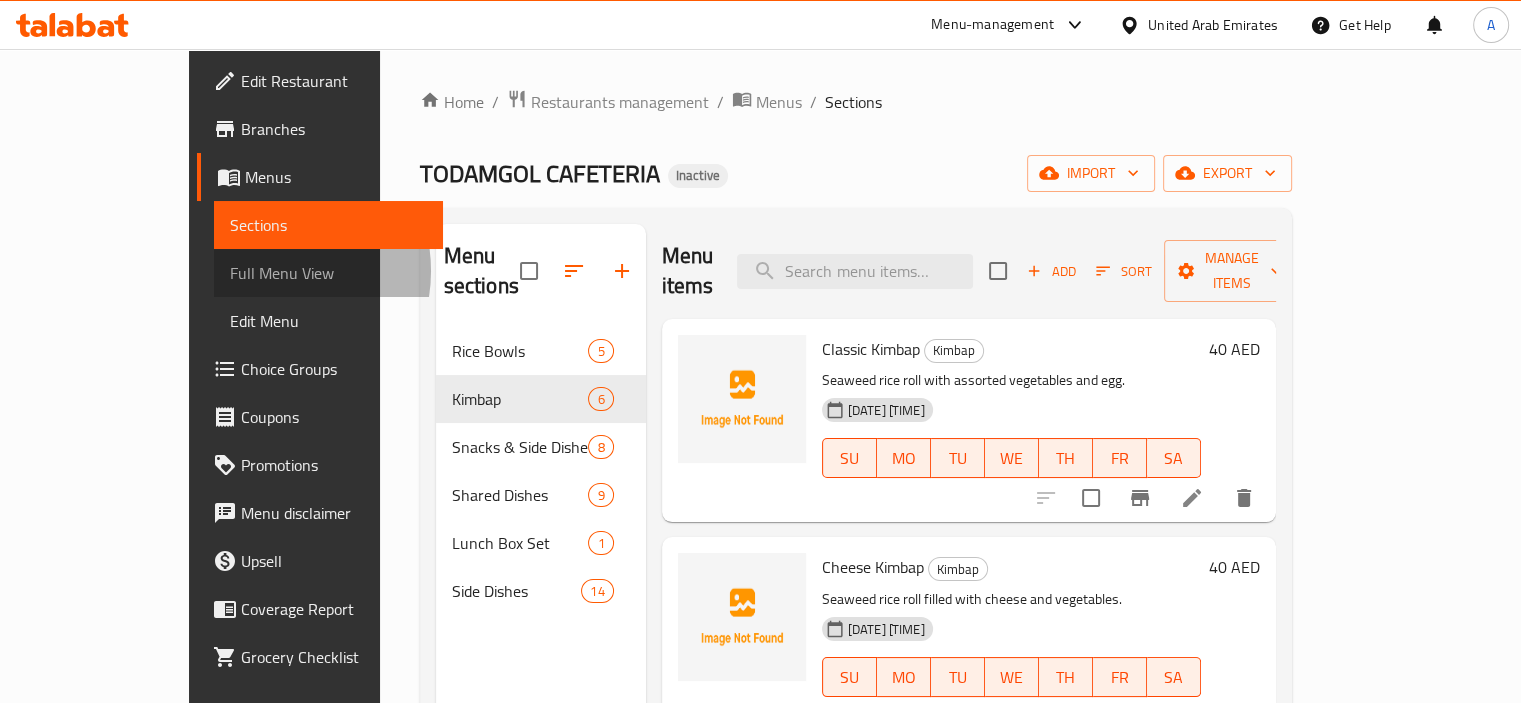 click on "Full Menu View" at bounding box center [328, 273] 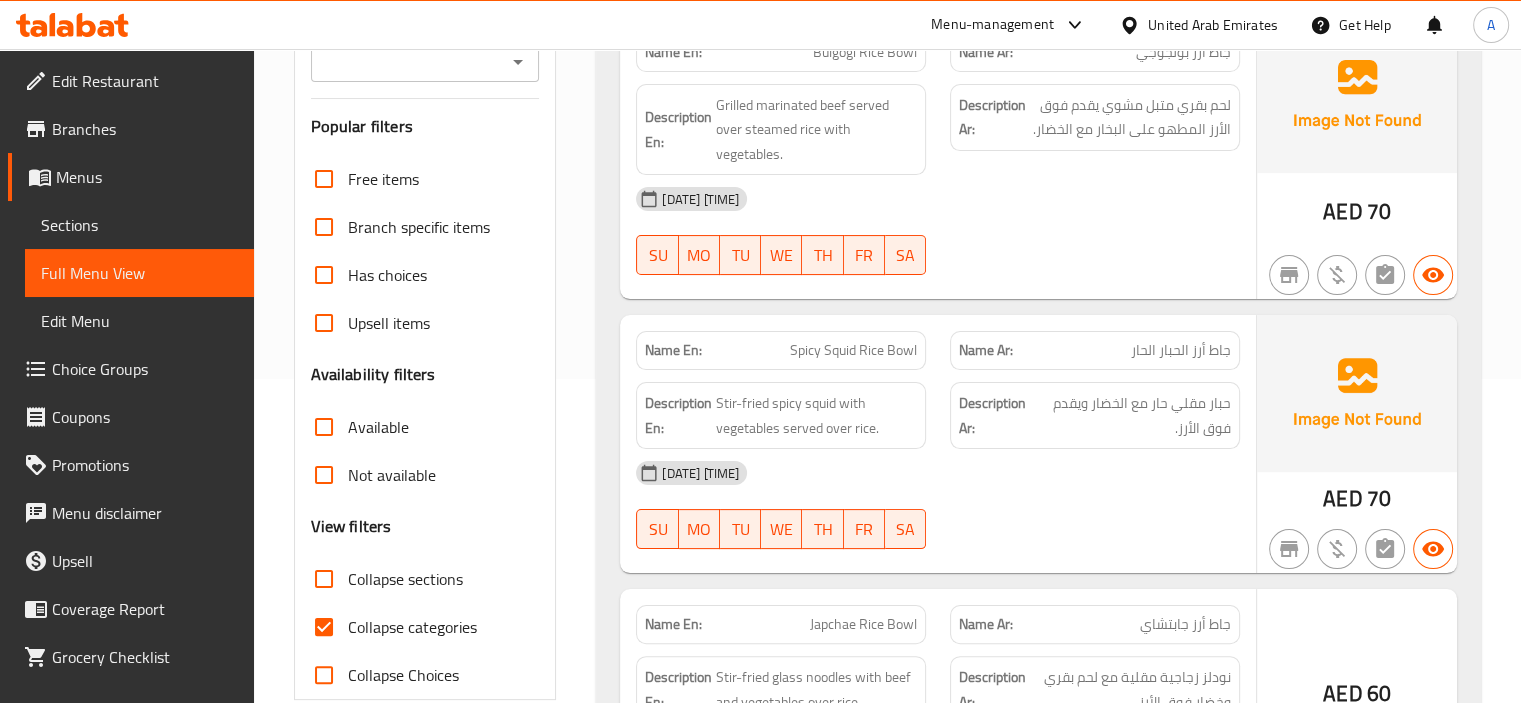 scroll, scrollTop: 500, scrollLeft: 0, axis: vertical 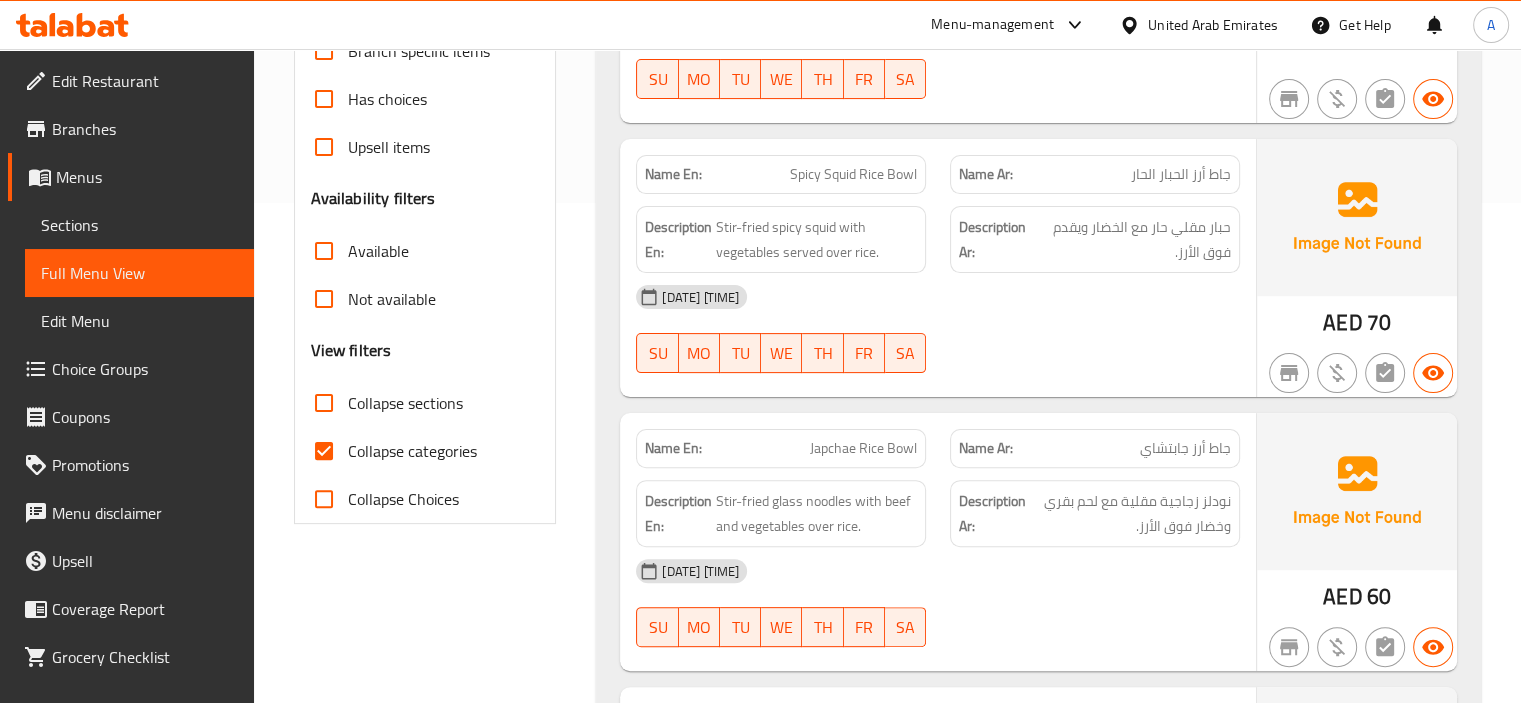 click on "Collapse categories" at bounding box center [412, 451] 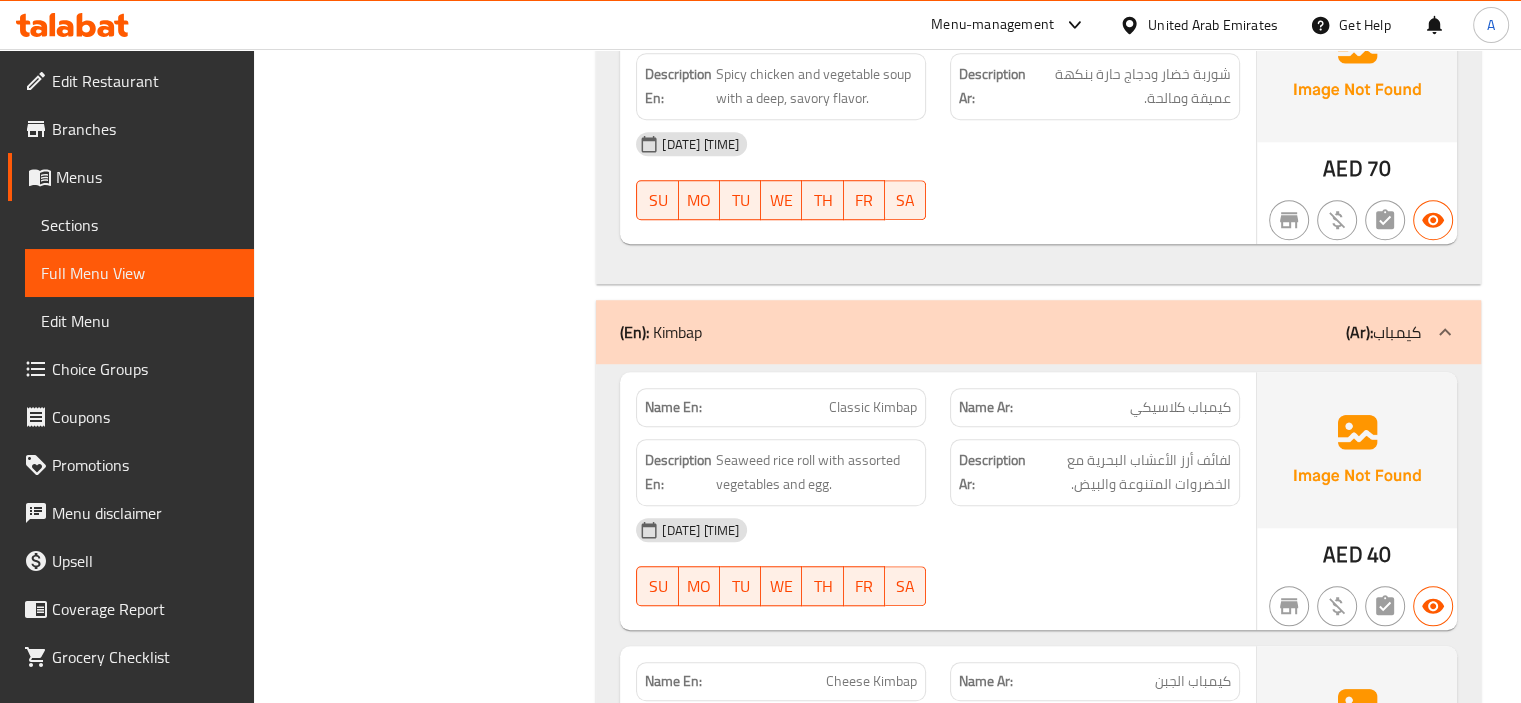 scroll, scrollTop: 1700, scrollLeft: 0, axis: vertical 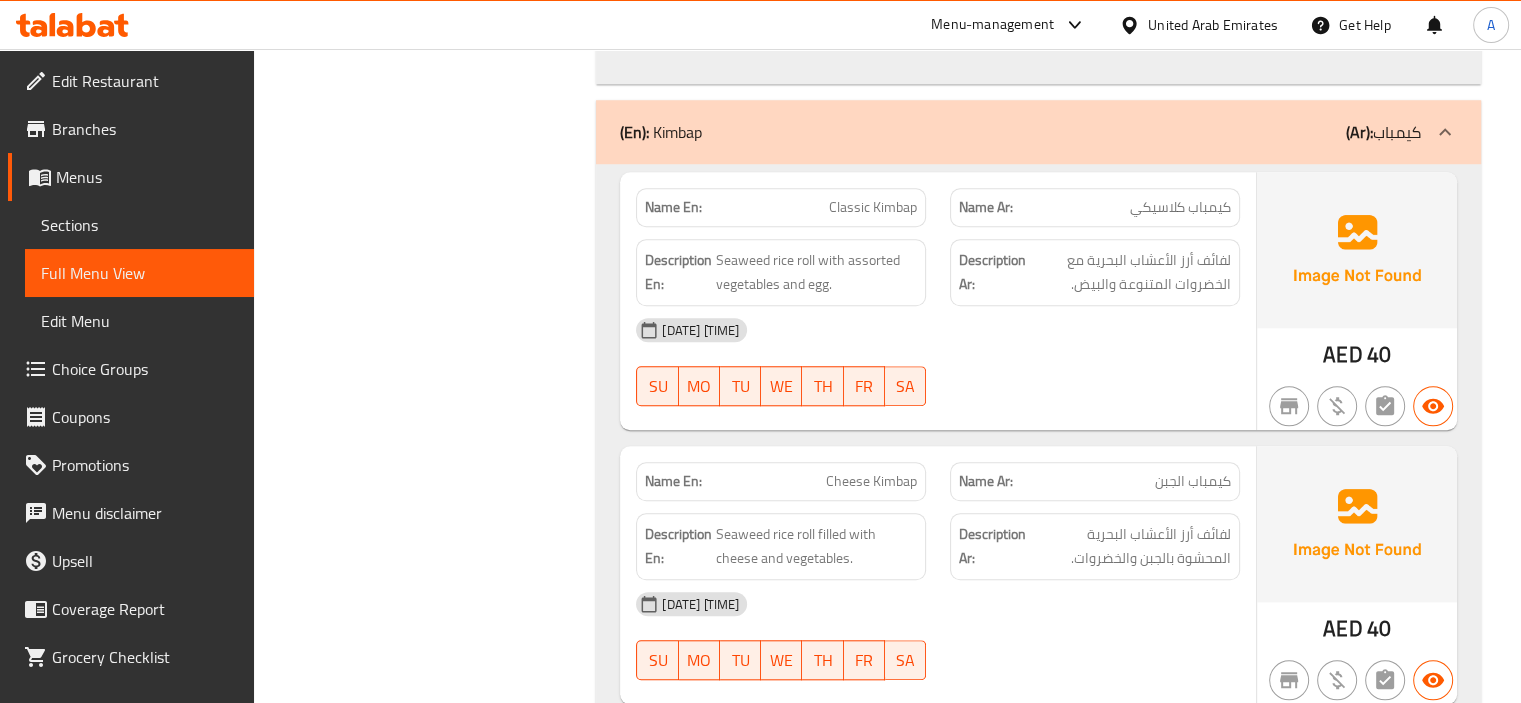click on "Sections" at bounding box center (139, 225) 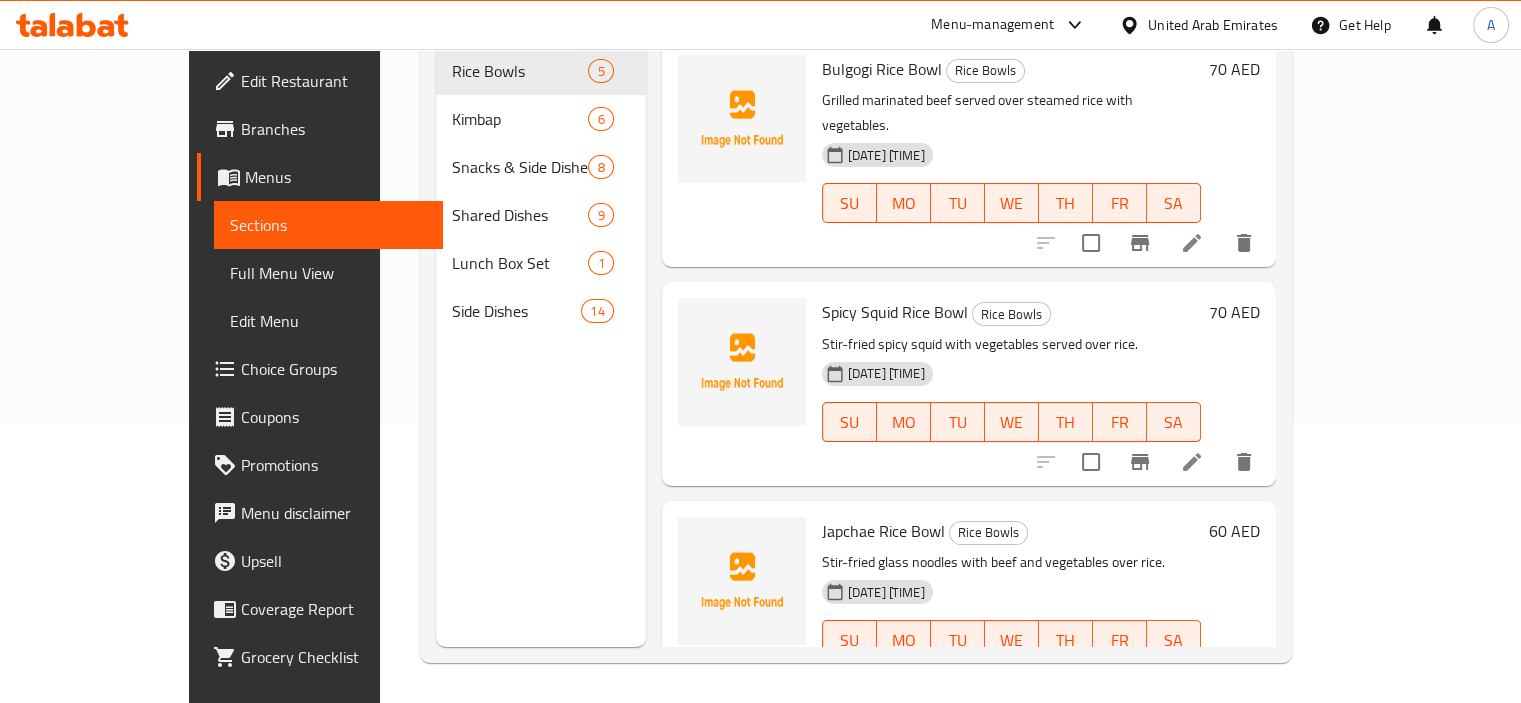 scroll, scrollTop: 280, scrollLeft: 0, axis: vertical 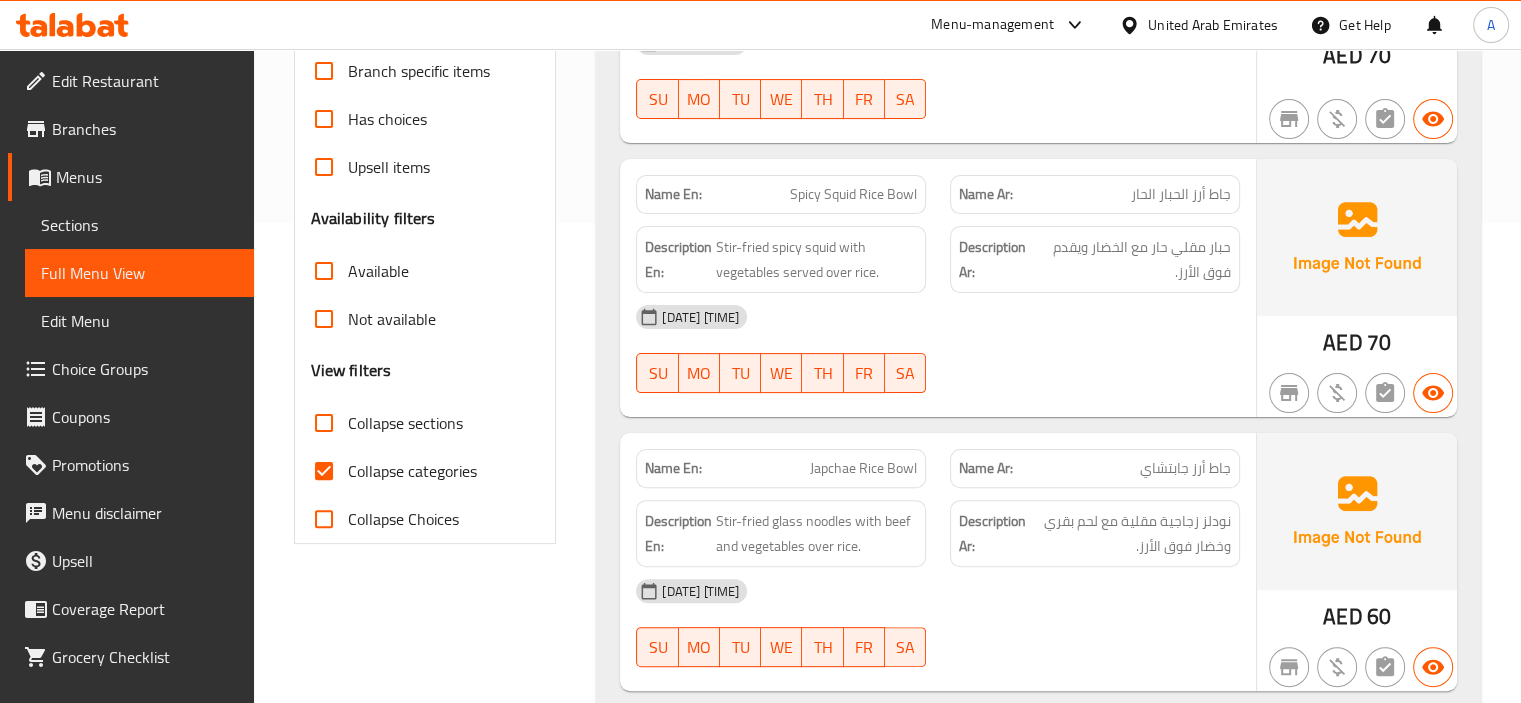 click on "Collapse sections" at bounding box center [324, 423] 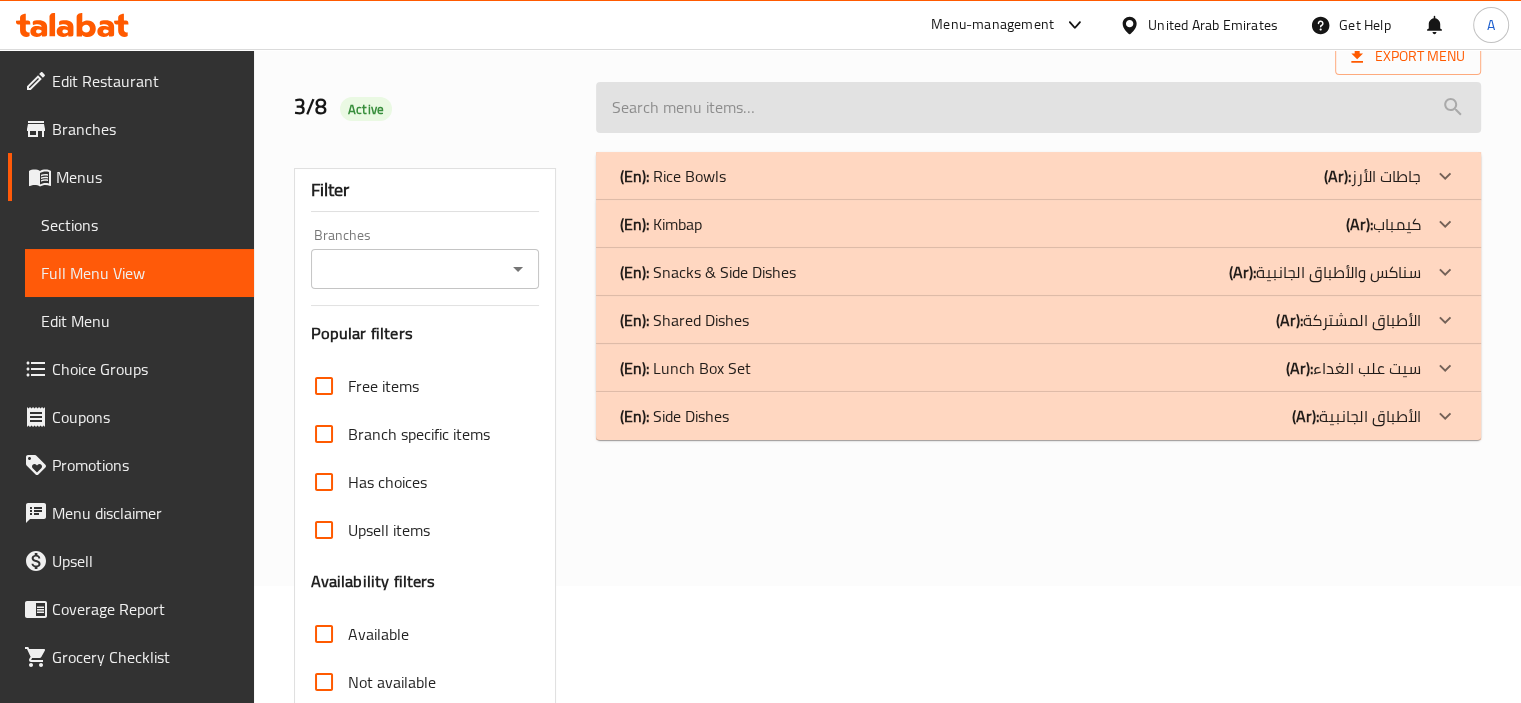 scroll, scrollTop: 0, scrollLeft: 0, axis: both 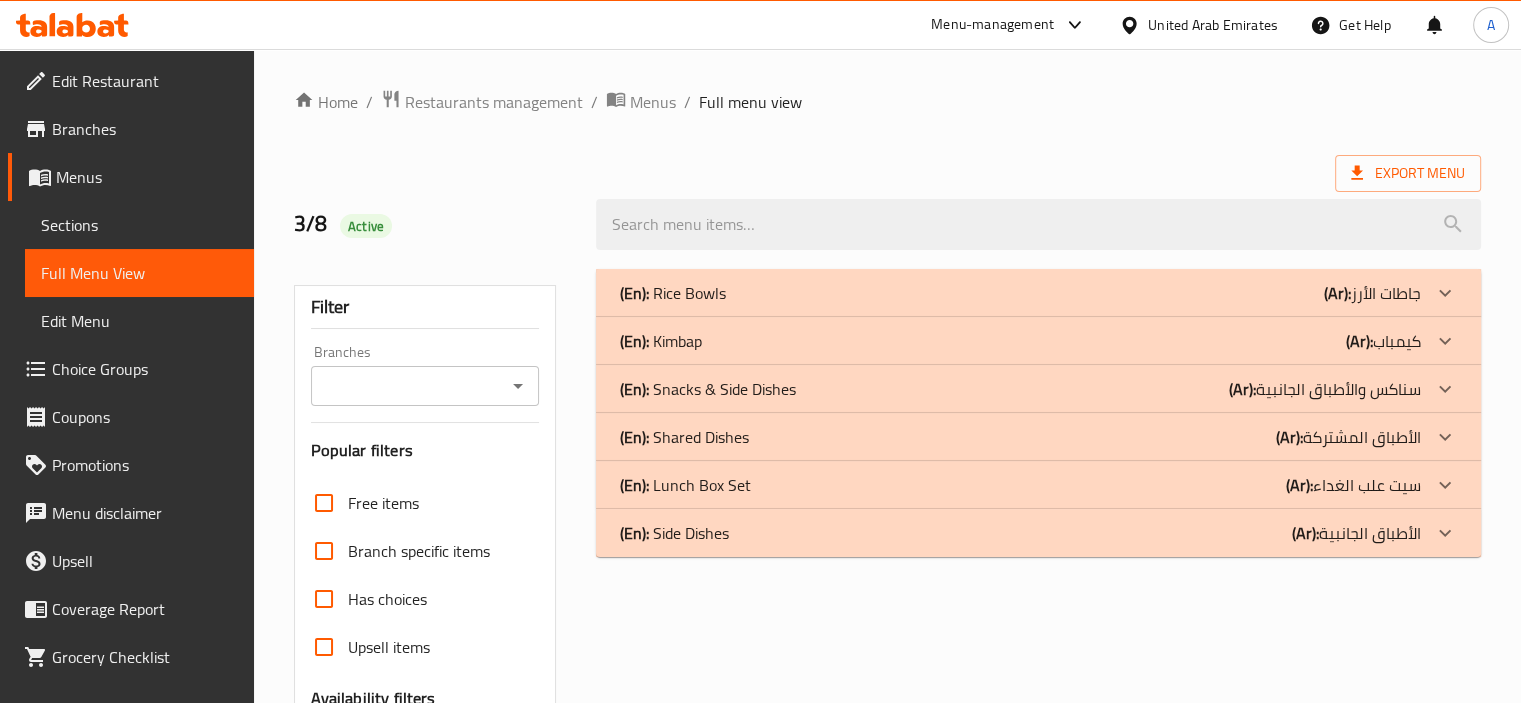 click on "(En):   Rice Bowls" at bounding box center [673, 293] 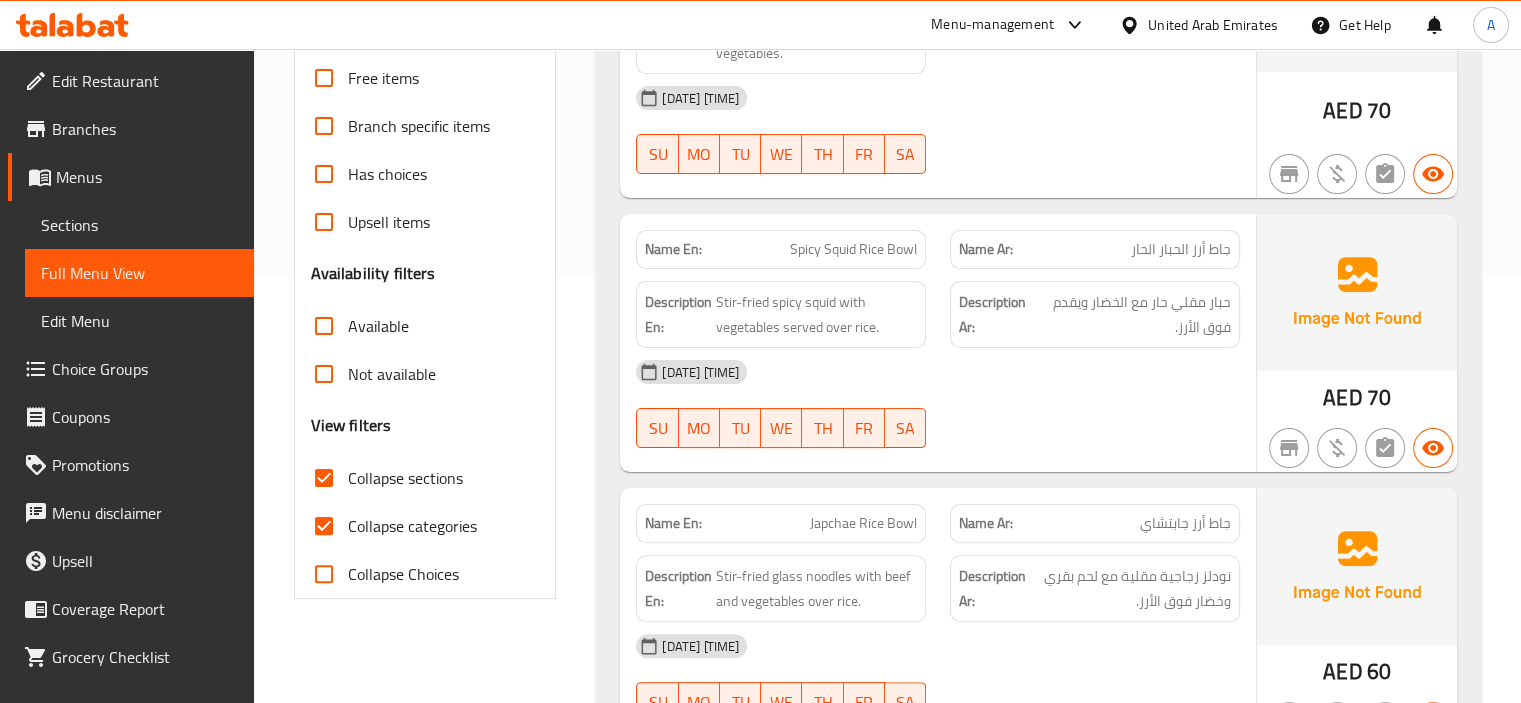 scroll, scrollTop: 500, scrollLeft: 0, axis: vertical 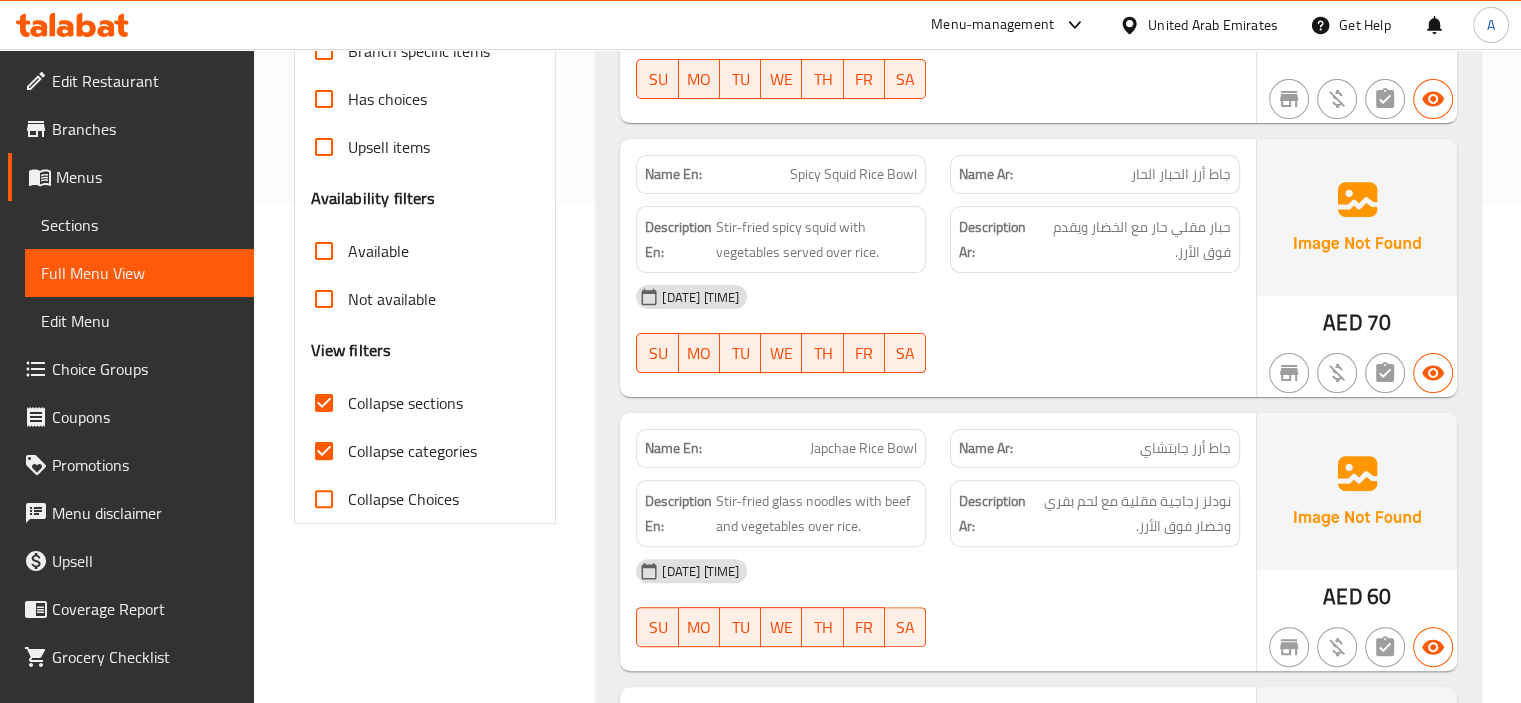 click on "Collapse categories" at bounding box center (412, 451) 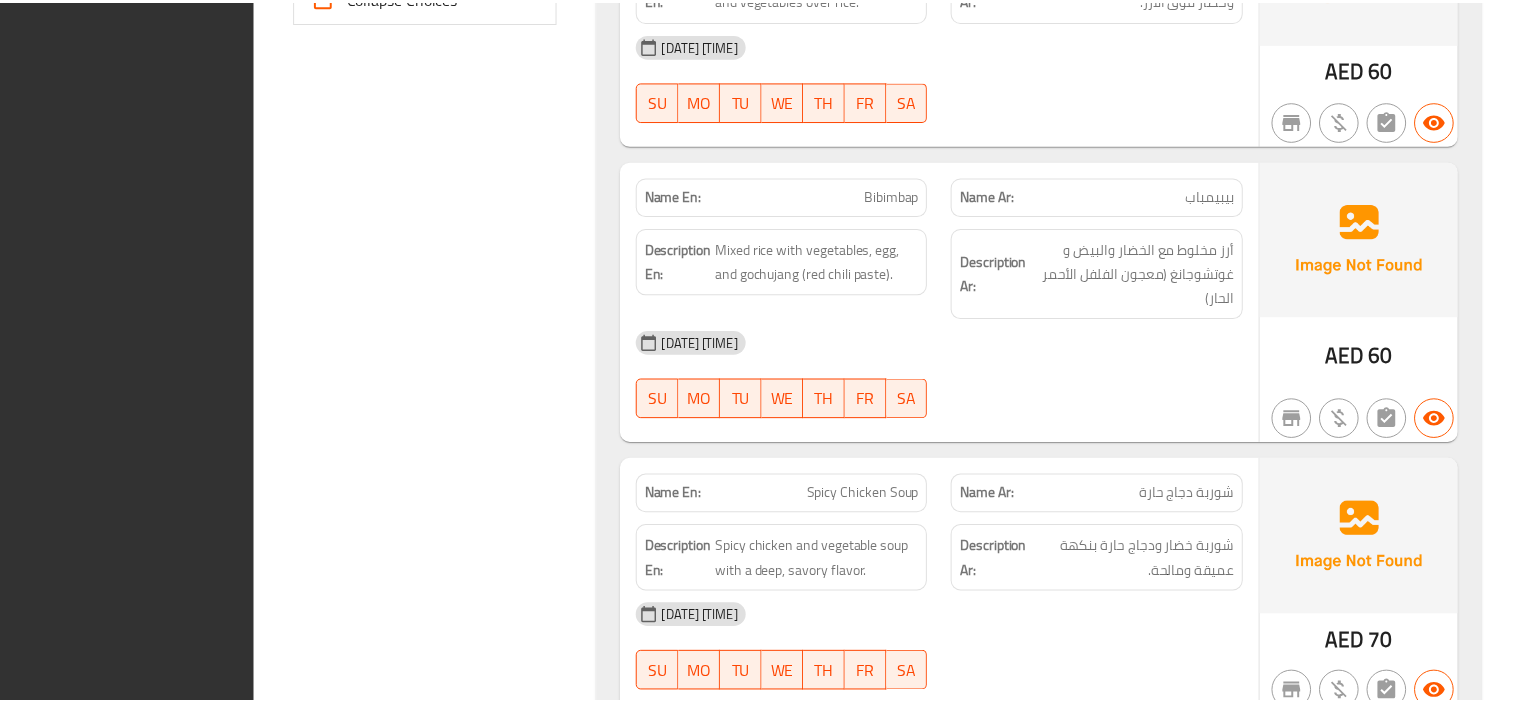scroll, scrollTop: 1348, scrollLeft: 0, axis: vertical 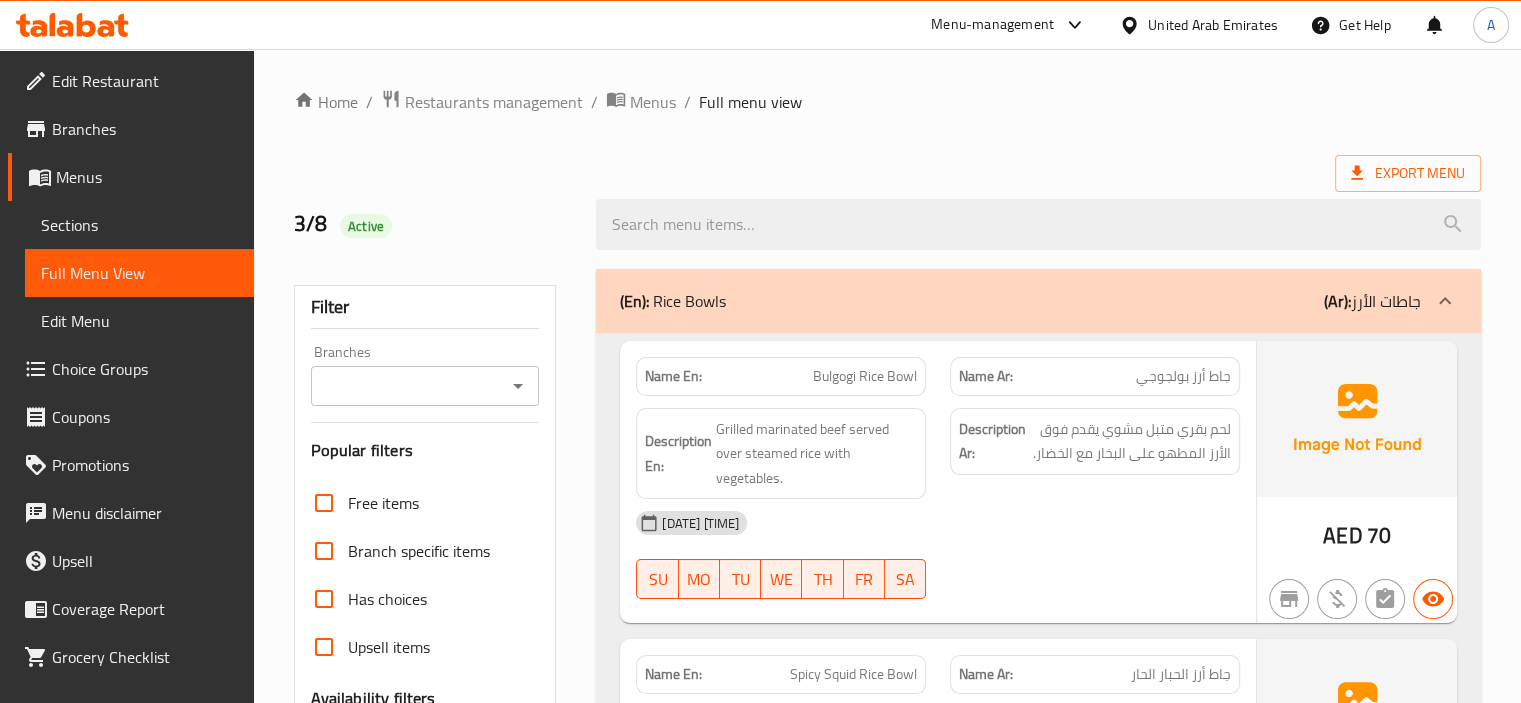 click on "Home / Restaurants management / Menus / Full menu view Export Menu 3/8 Active Filter Branches Branches Popular filters Free items Branch specific items Has choices Upsell items Availability filters Available Not available View filters Collapse sections Collapse categories Collapse Choices (En): Rice Bowls (Ar): جاطات الأرز Name En: Bulgogi Rice Bowl Name Ar: جاط أرز بولجوجي Description En: Grilled marinated beef served over steamed rice with vegetables. Description Ar: لحم بقري متبل مشوي يقدم فوق الأرز المطهو على البخار مع الخضار. [DATE] [TIME] SU MO TU WE TH FR SA AED 70 Name En: Spicy Squid Rice Bowl Name Ar: جاط أرز الحبار الحار Description En: Stir-fried spicy squid with vegetables served over rice. Description Ar: حبار مقلي حار مع الخضار ويقدم فوق الأرز. [DATE] [TIME] SU MO TU WE TH FR SA AED 70 Name En: Japchae Rice Bowl Name Ar: جاط أرز جابتشاي SU MO TU" at bounding box center (887, 1064) 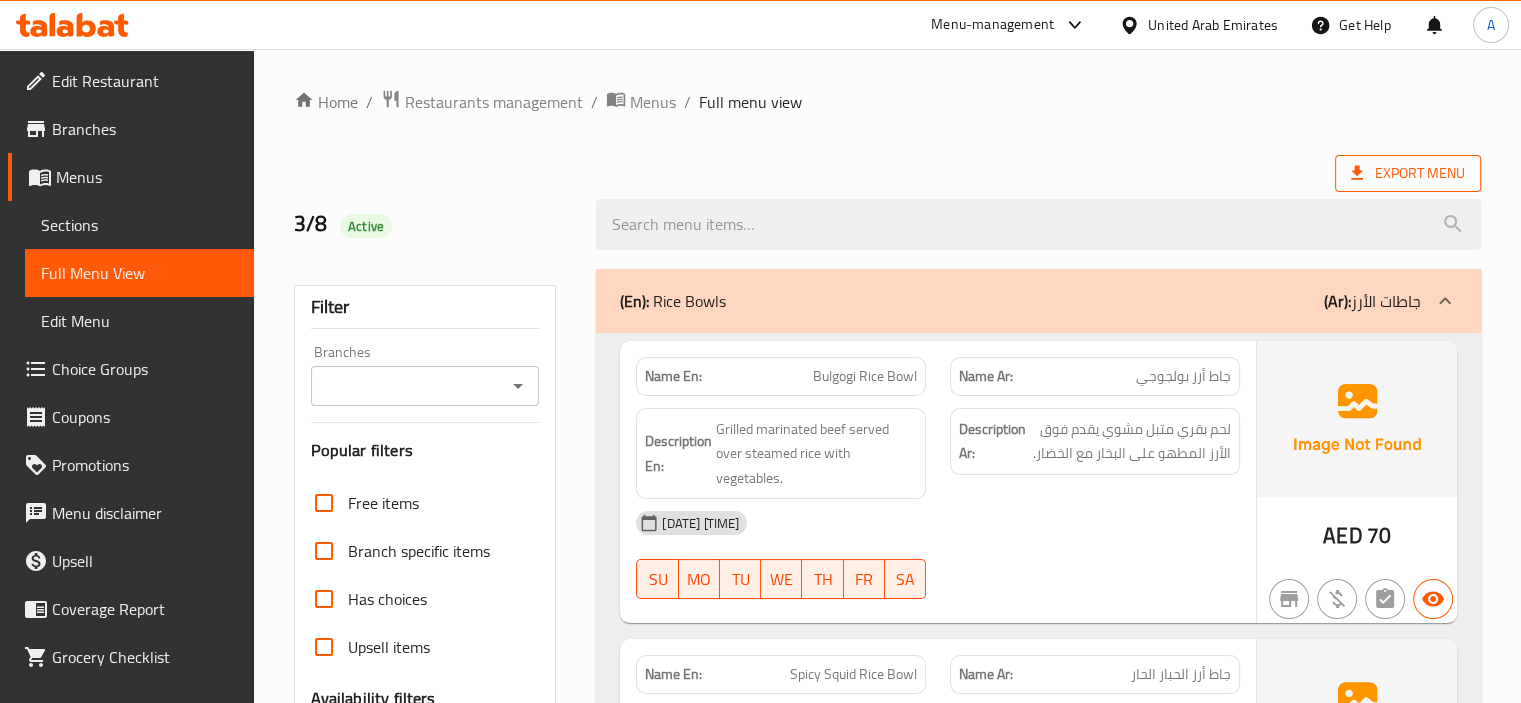 click on "Export Menu" at bounding box center (1408, 173) 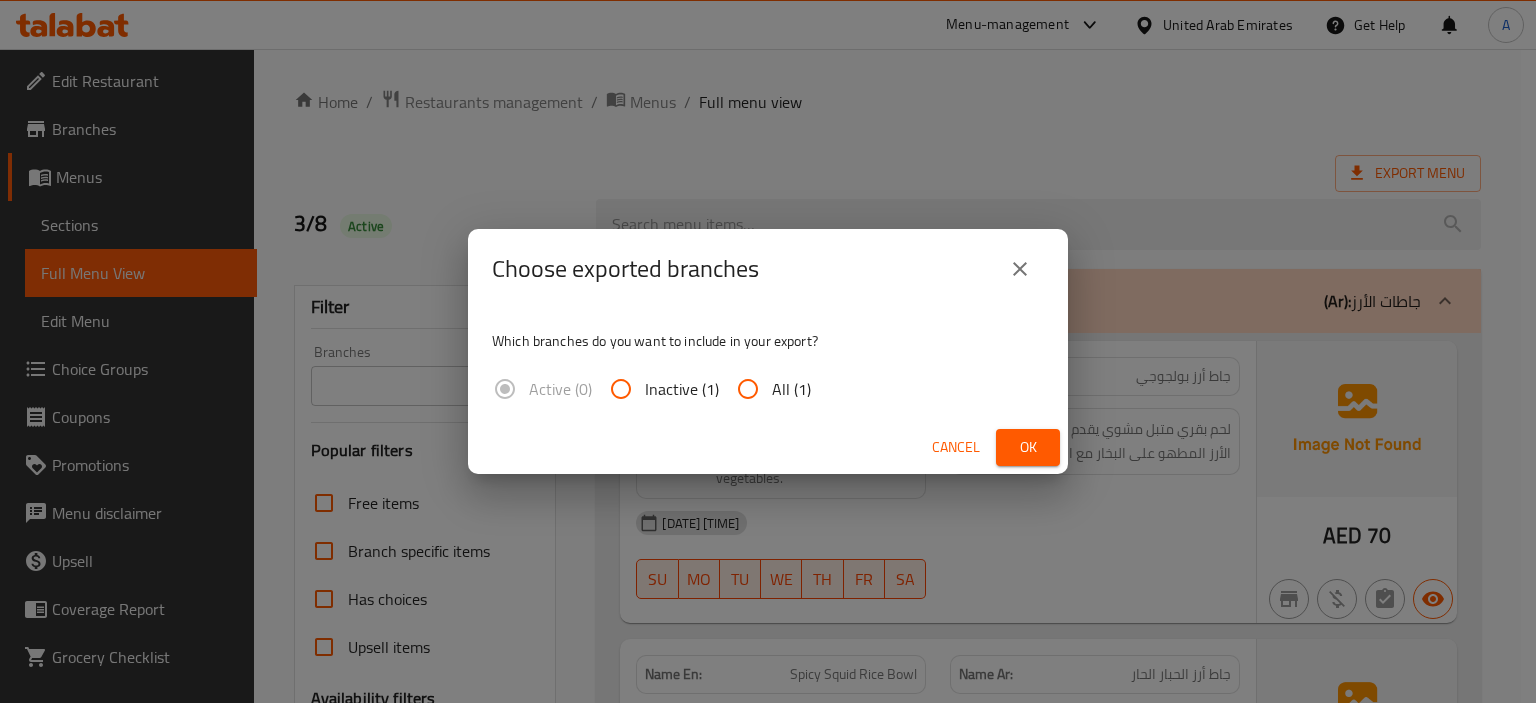 drag, startPoint x: 792, startPoint y: 394, endPoint x: 907, endPoint y: 404, distance: 115.43397 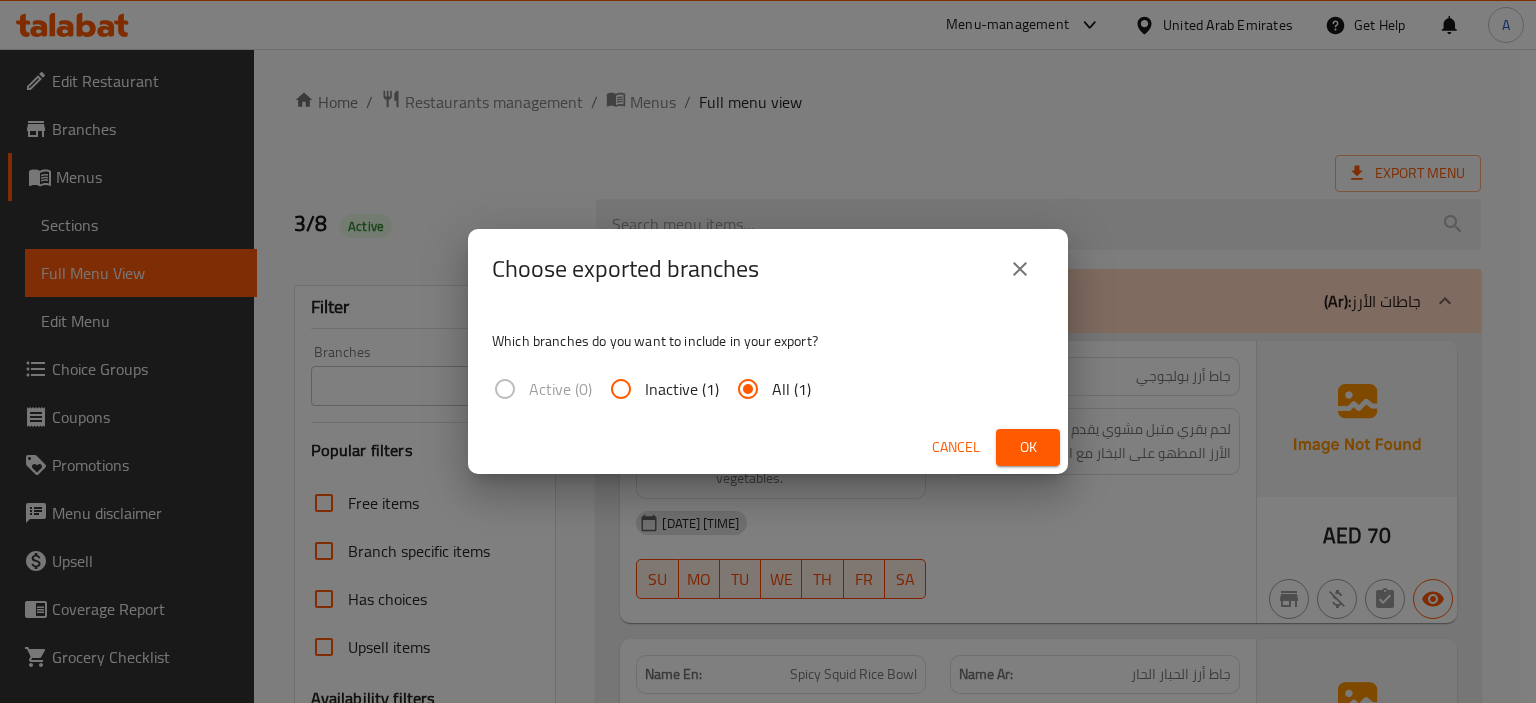 click on "Ok" at bounding box center (1028, 447) 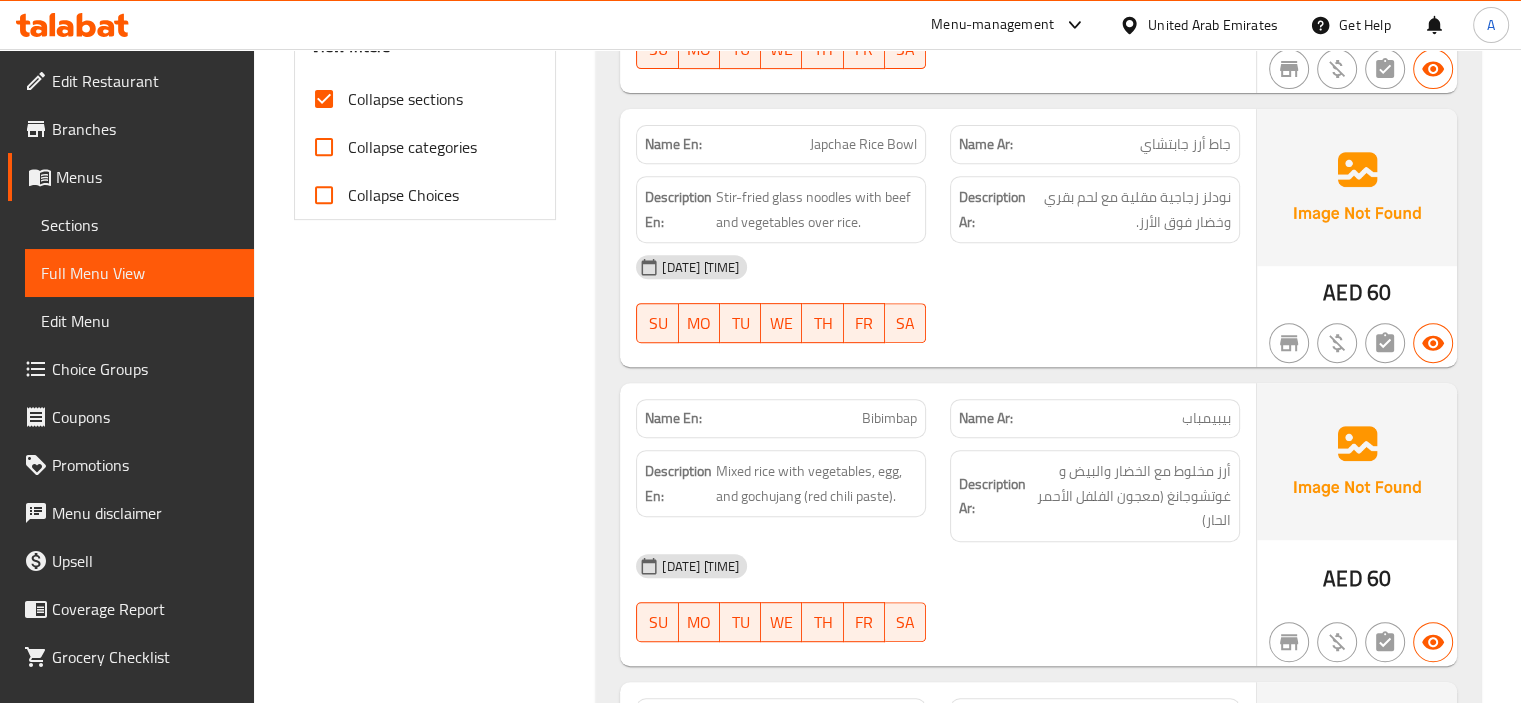 scroll, scrollTop: 1000, scrollLeft: 0, axis: vertical 